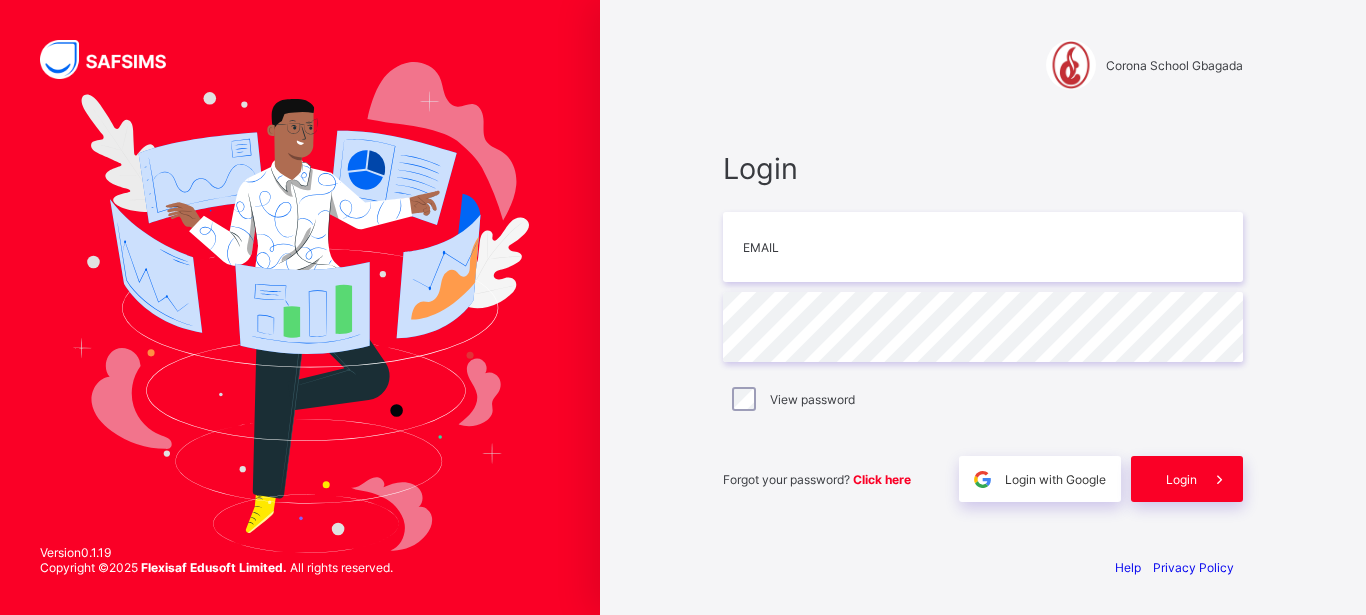 scroll, scrollTop: 0, scrollLeft: 0, axis: both 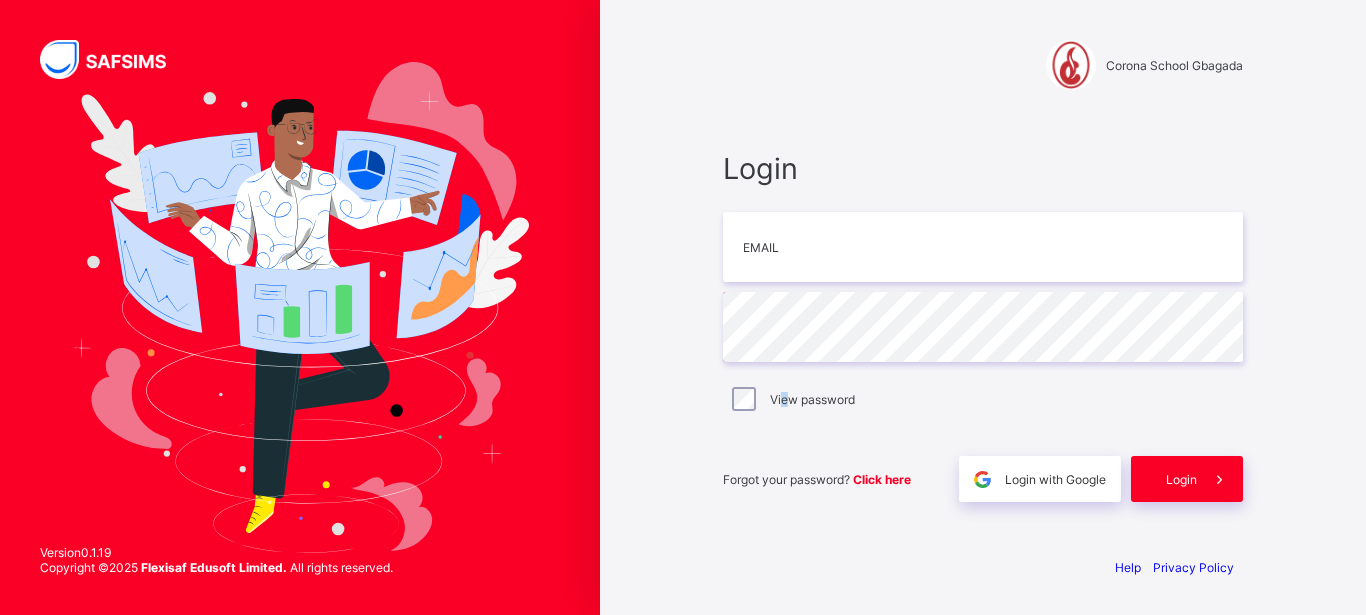 click on "View password" at bounding box center (812, 399) 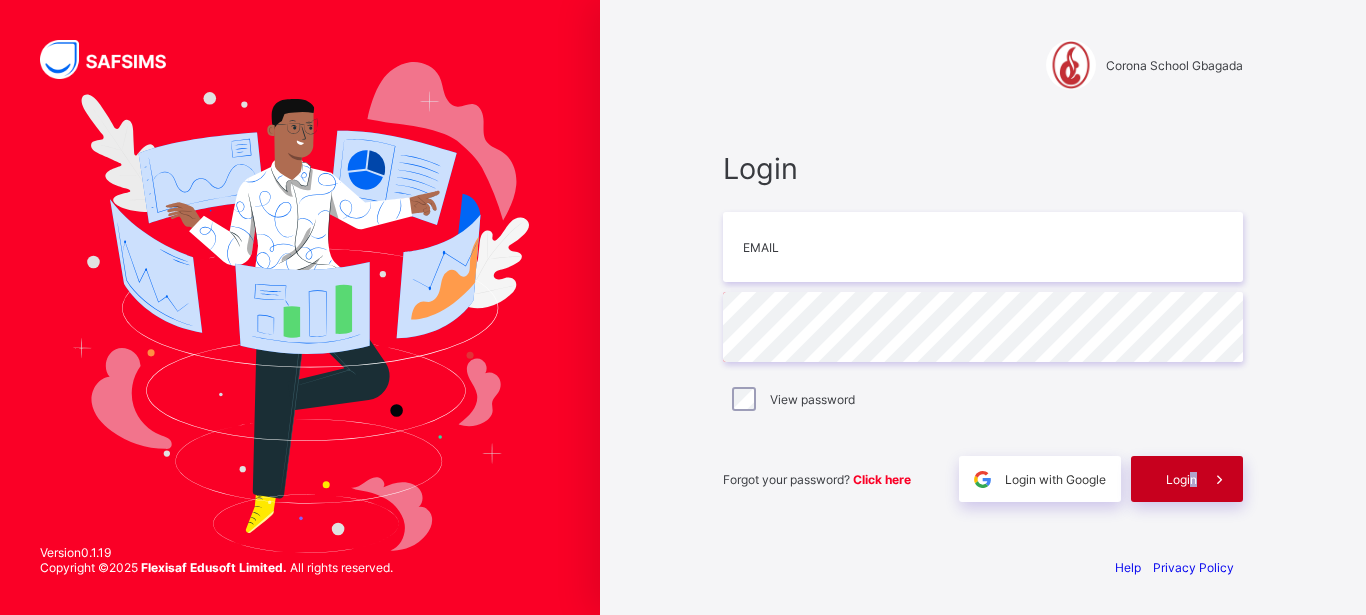 click on "Login" at bounding box center [1187, 479] 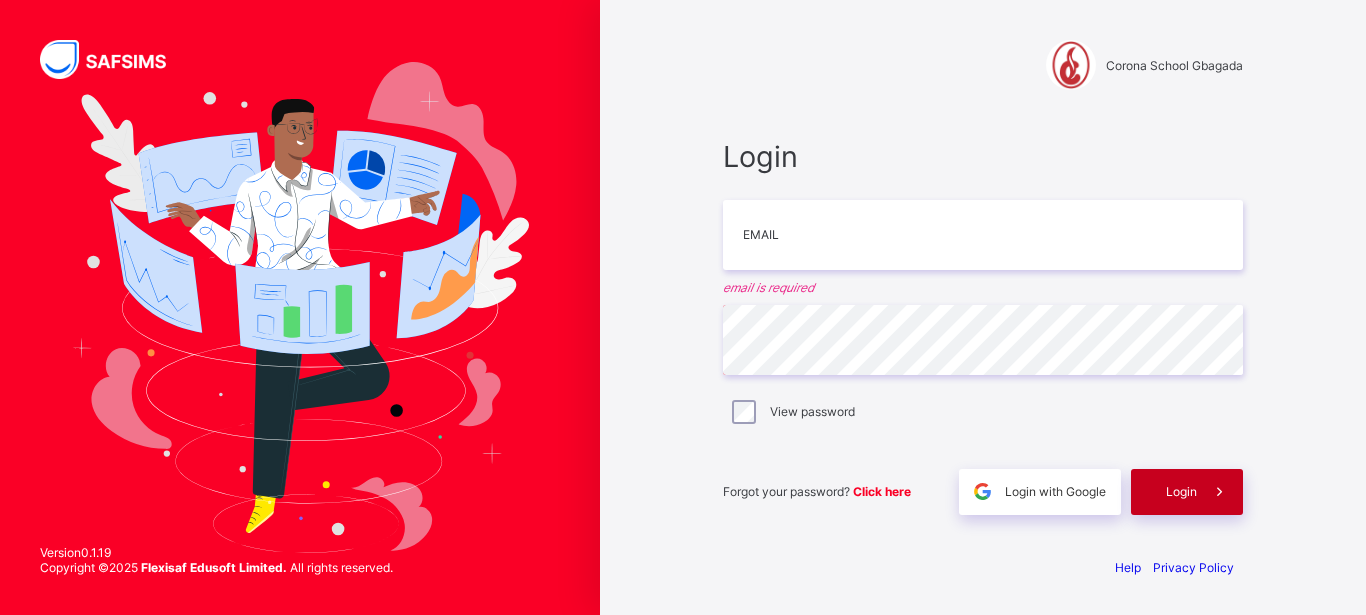 click on "Login" at bounding box center (1181, 491) 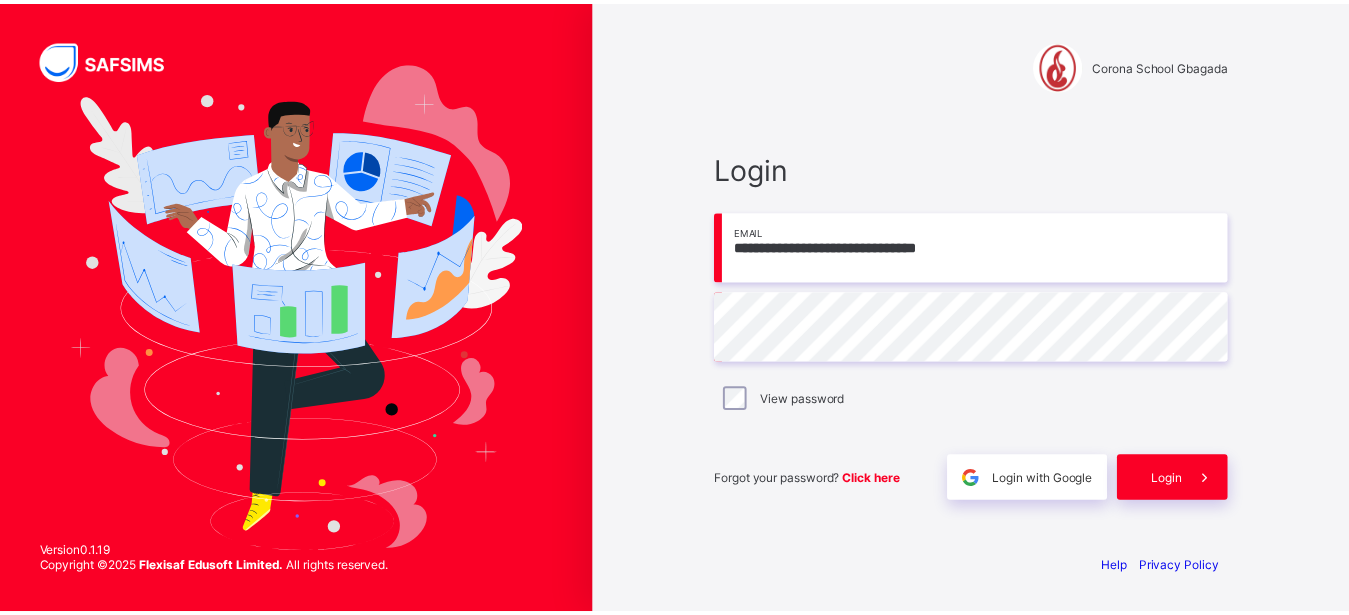 scroll, scrollTop: 0, scrollLeft: 0, axis: both 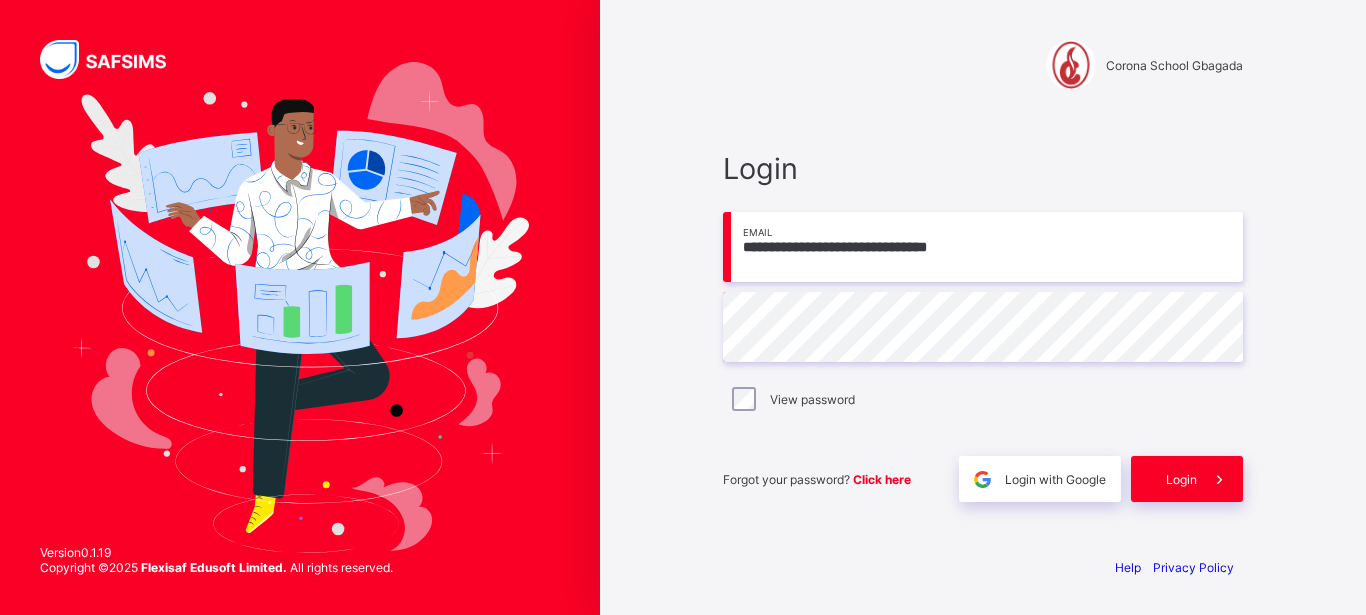 type on "**********" 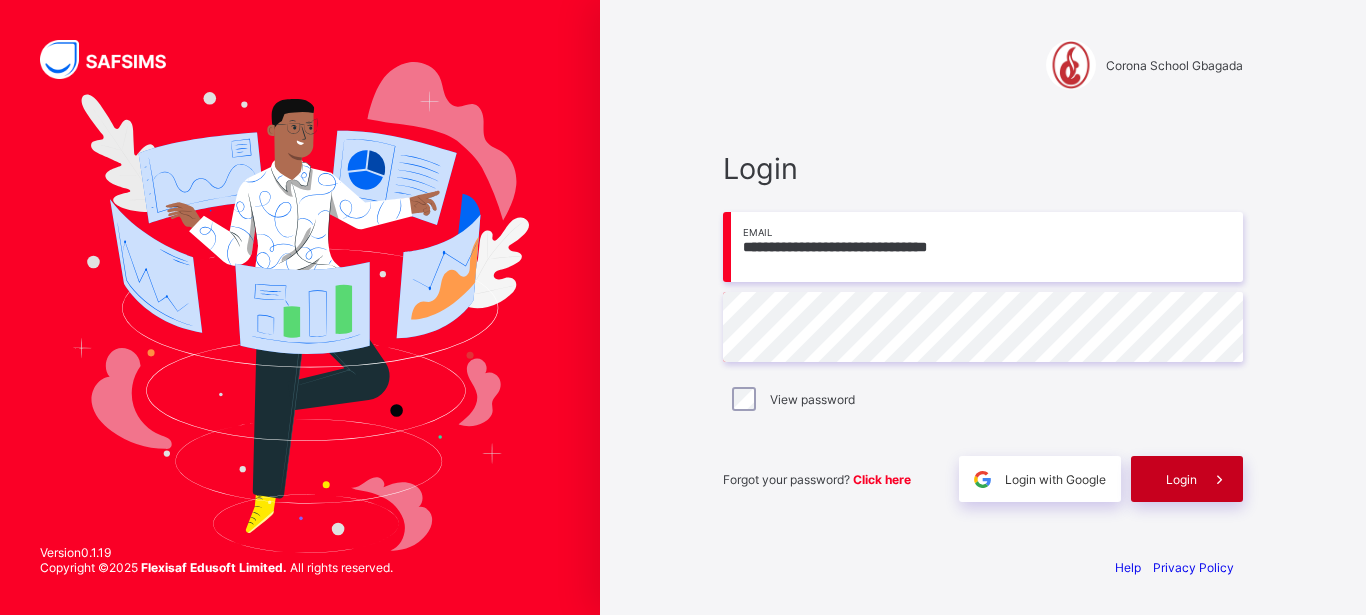 click on "Login" at bounding box center (1187, 479) 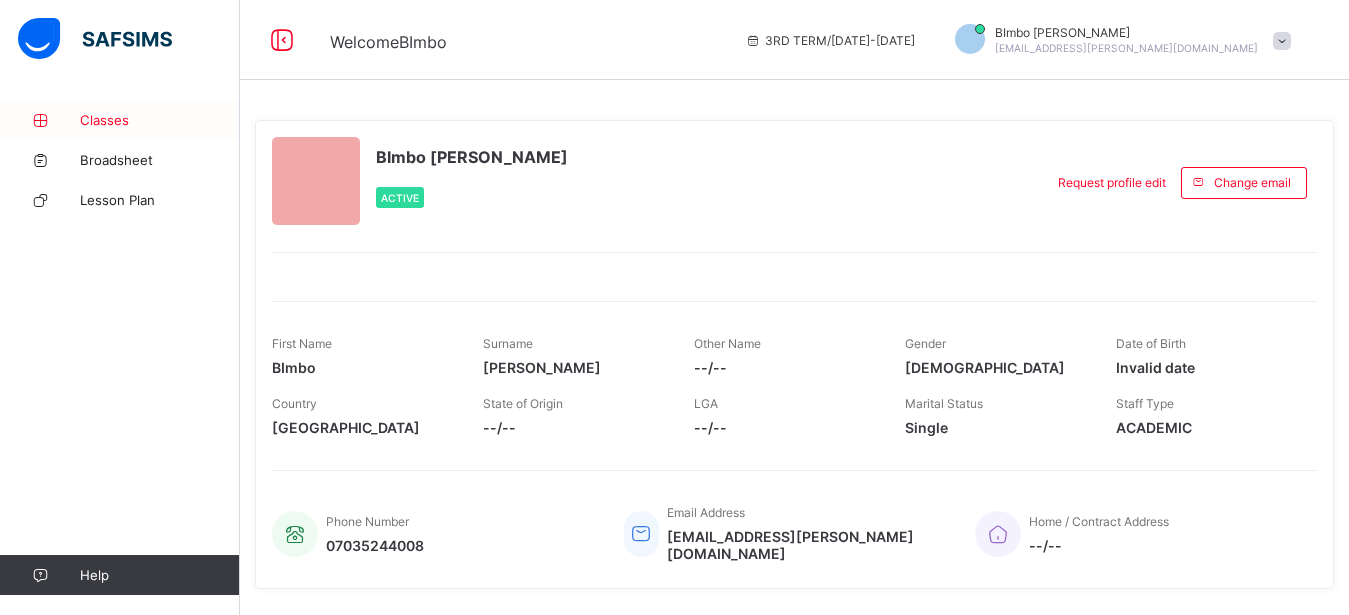 click on "Classes" at bounding box center (160, 120) 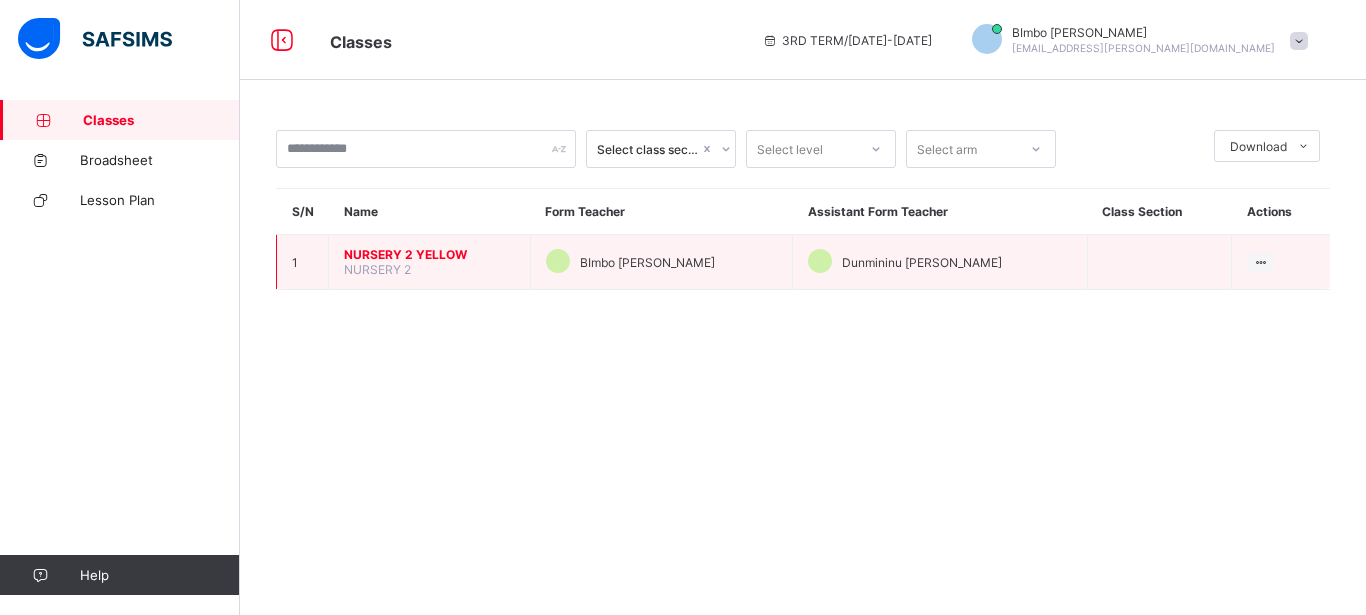 click on "NURSERY 2" at bounding box center [377, 269] 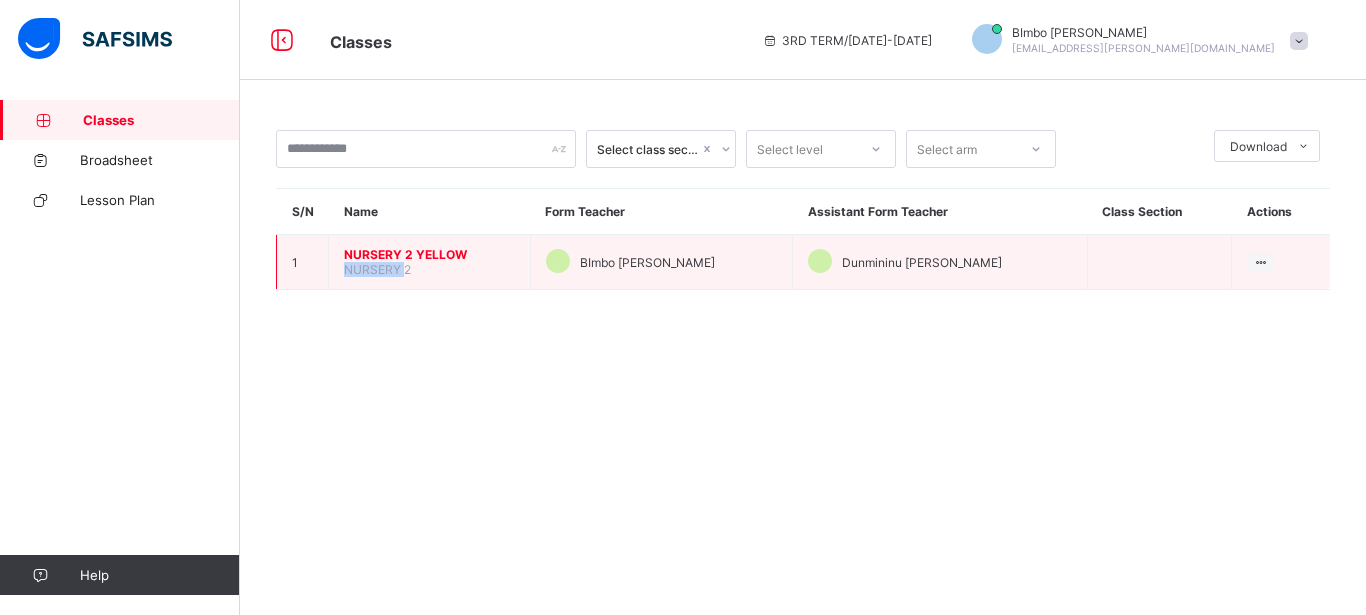 click on "NURSERY 2" at bounding box center [377, 269] 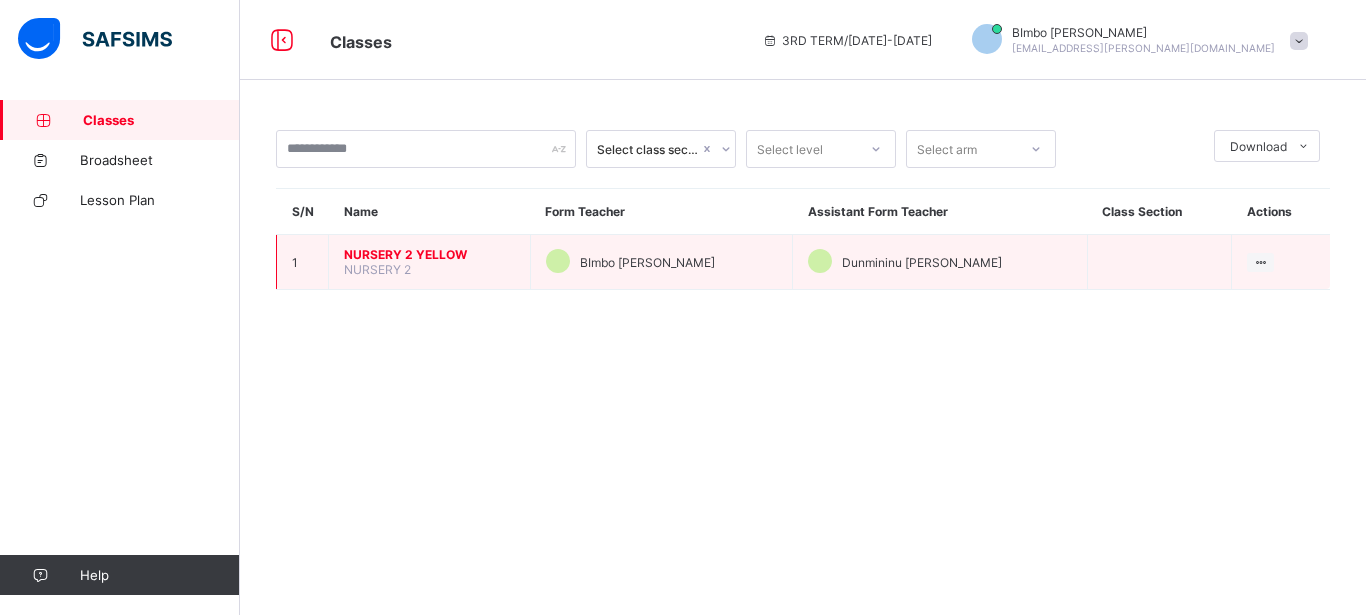 click on "NURSERY 2   YELLOW   NURSERY 2" at bounding box center [430, 262] 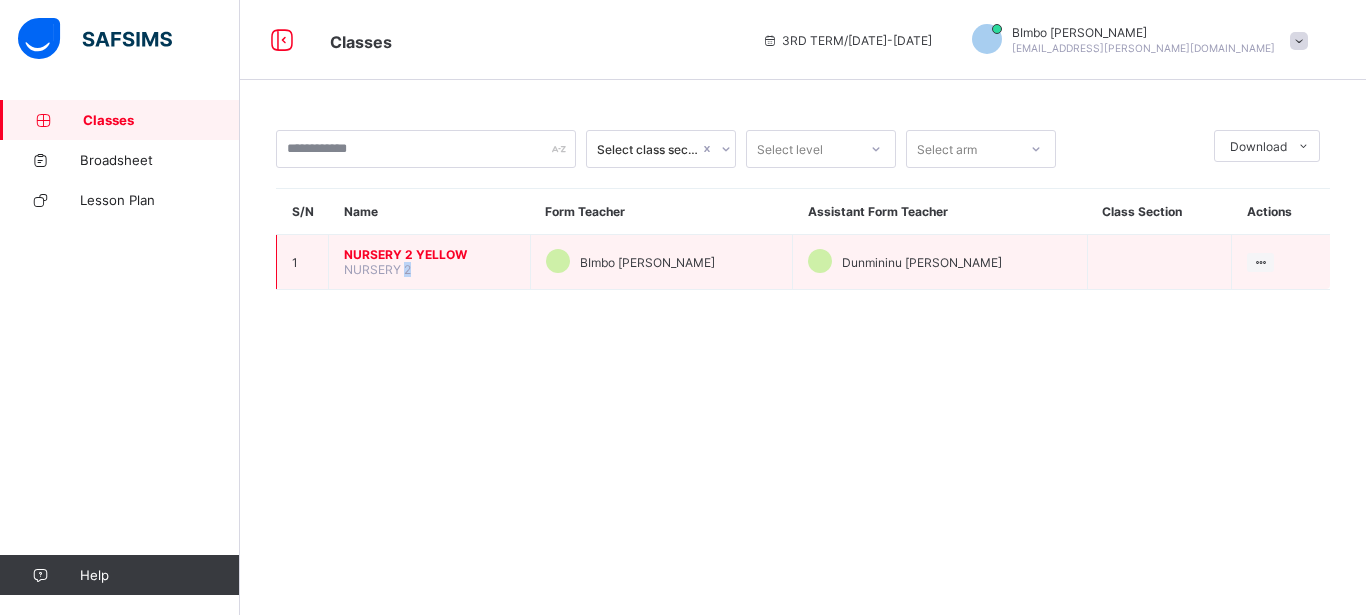 click on "NURSERY 2   YELLOW   NURSERY 2" at bounding box center (430, 262) 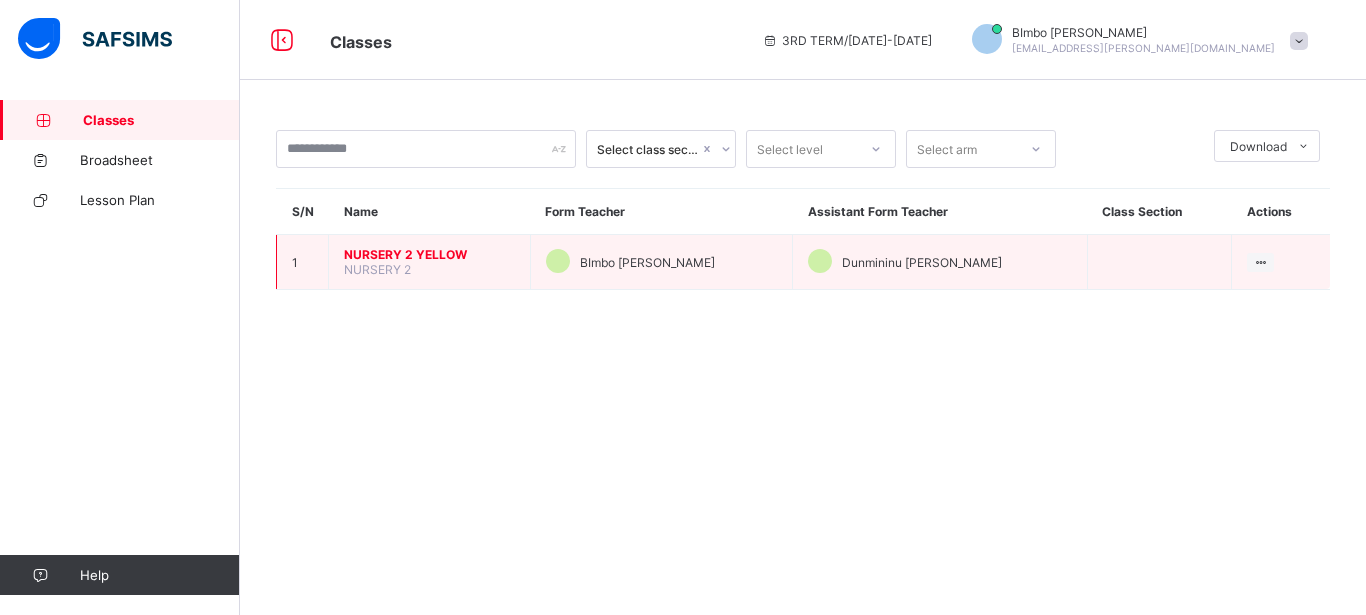 click on "NURSERY 2   YELLOW" at bounding box center [429, 254] 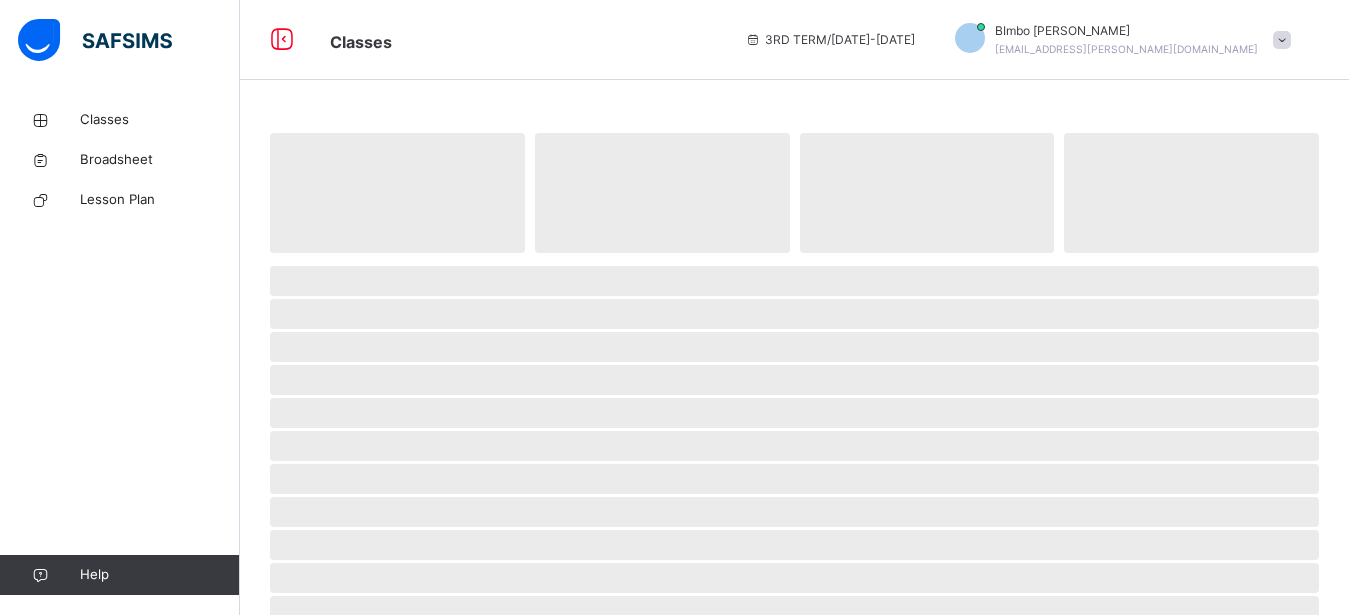 click on "‌" at bounding box center [794, 281] 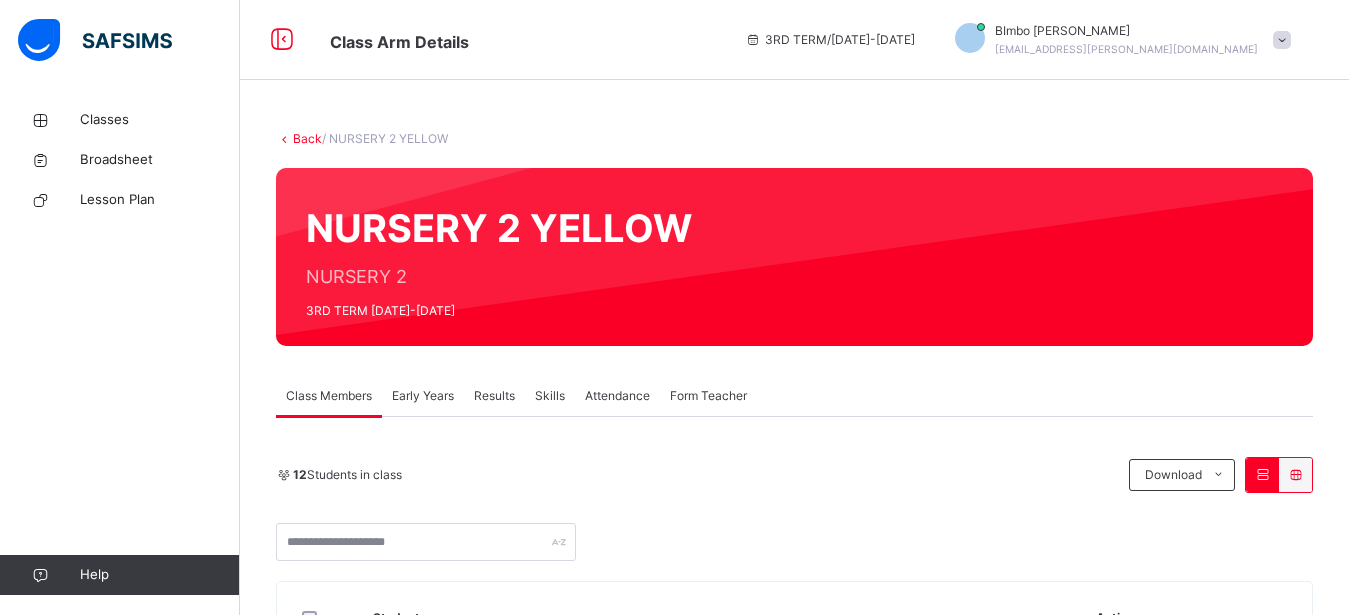 click on "Attendance" at bounding box center (617, 396) 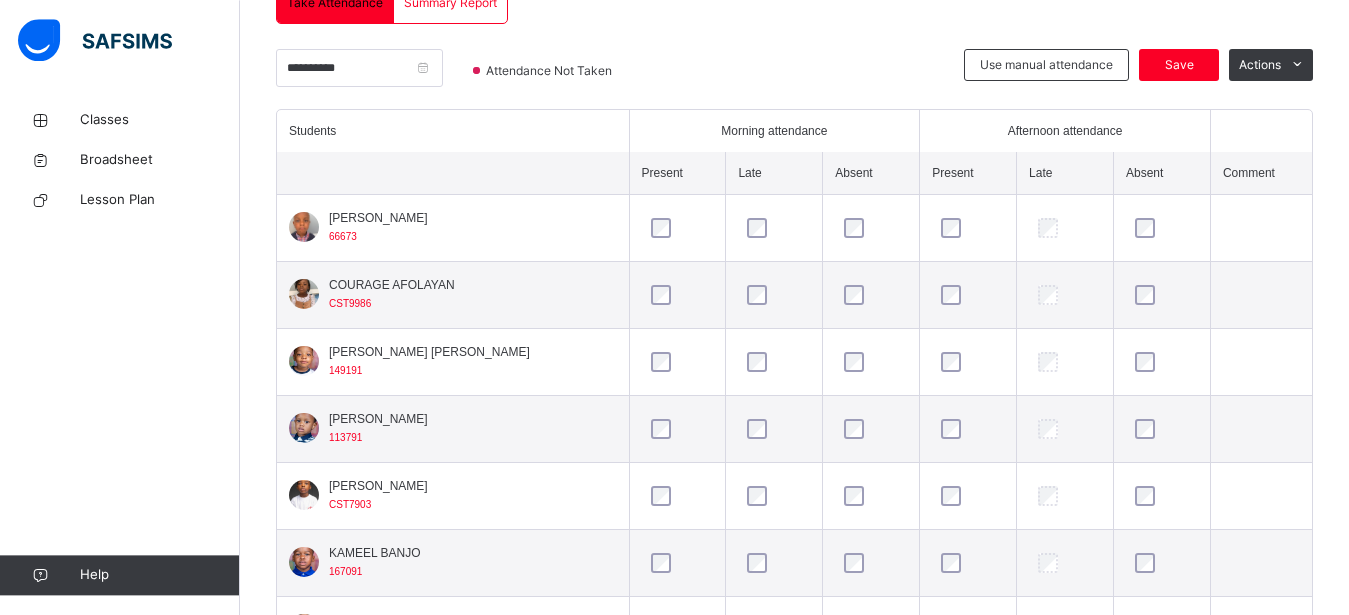 scroll, scrollTop: 556, scrollLeft: 0, axis: vertical 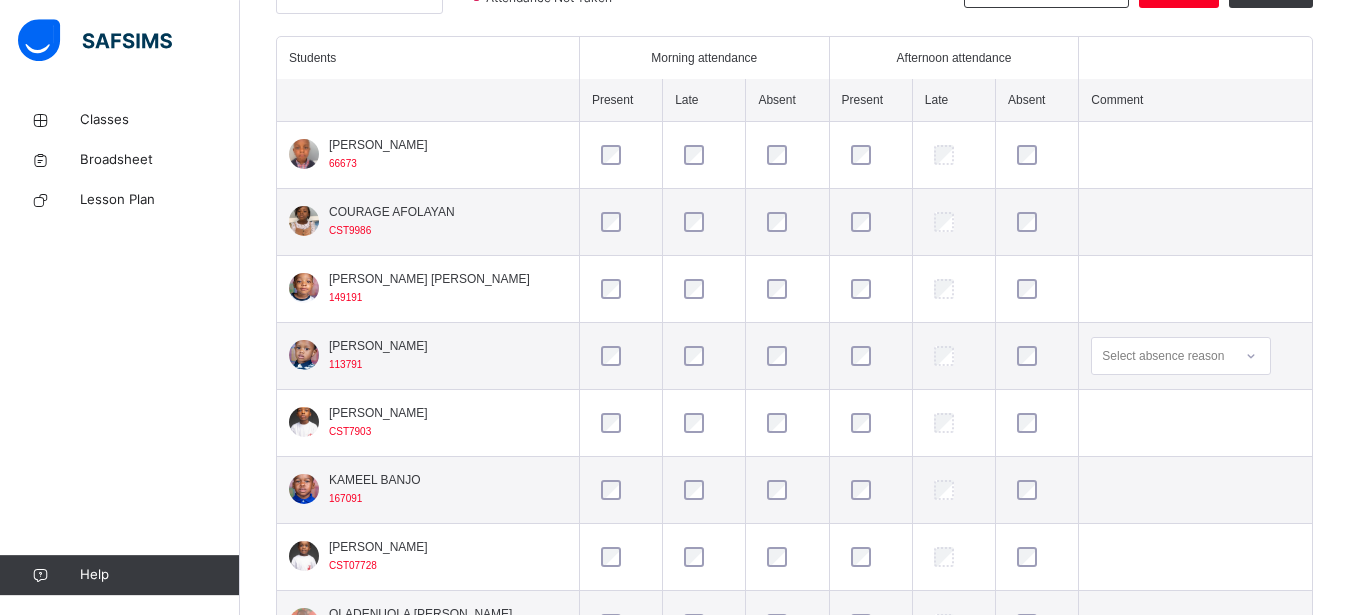 click on "Select absence reason" at bounding box center (1163, 356) 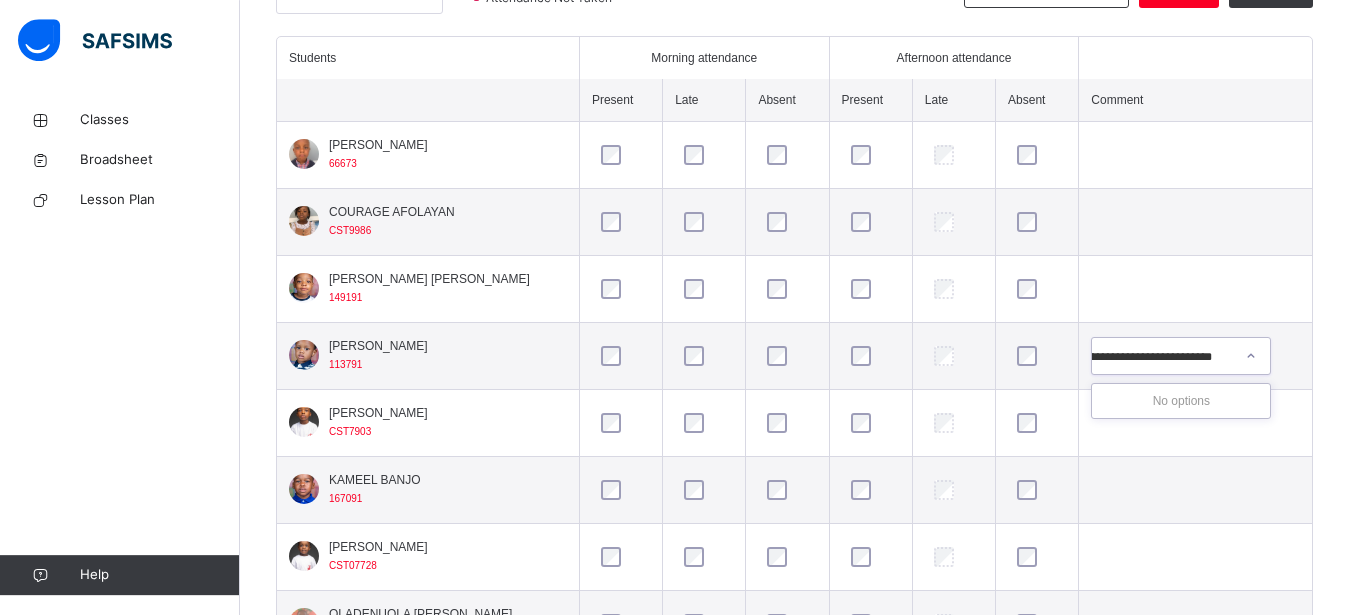 scroll, scrollTop: 0, scrollLeft: 101, axis: horizontal 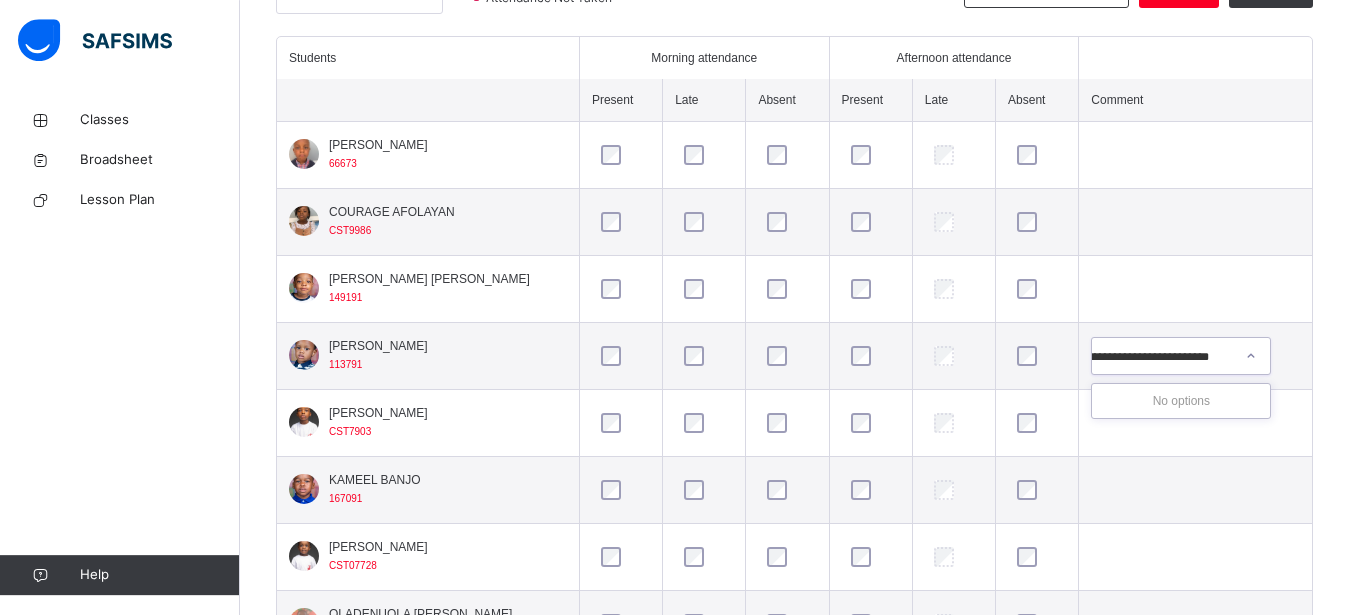 type on "**********" 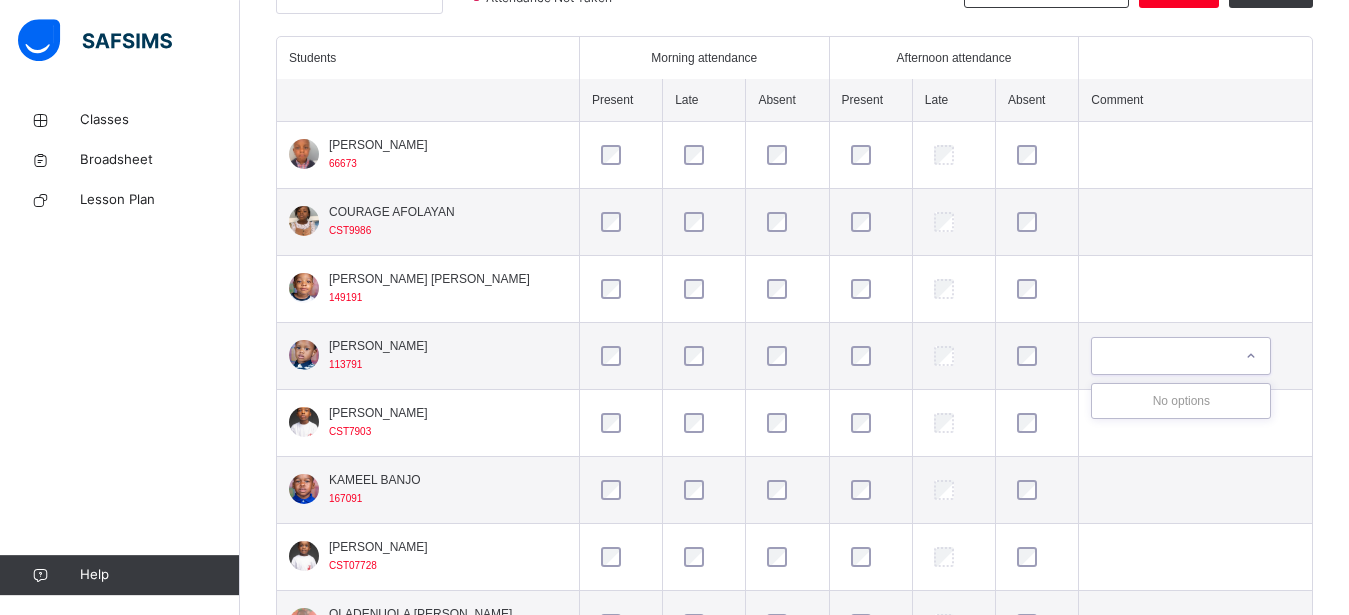 scroll, scrollTop: 0, scrollLeft: 0, axis: both 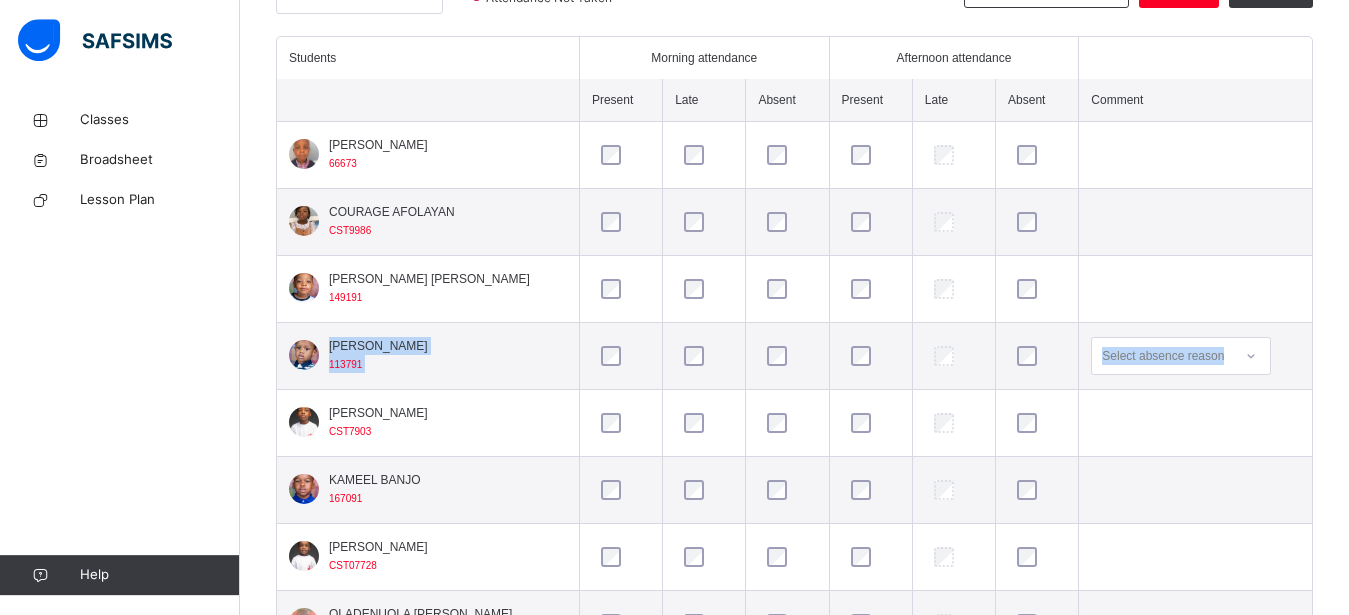 drag, startPoint x: 1346, startPoint y: 317, endPoint x: 1365, endPoint y: 365, distance: 51.62364 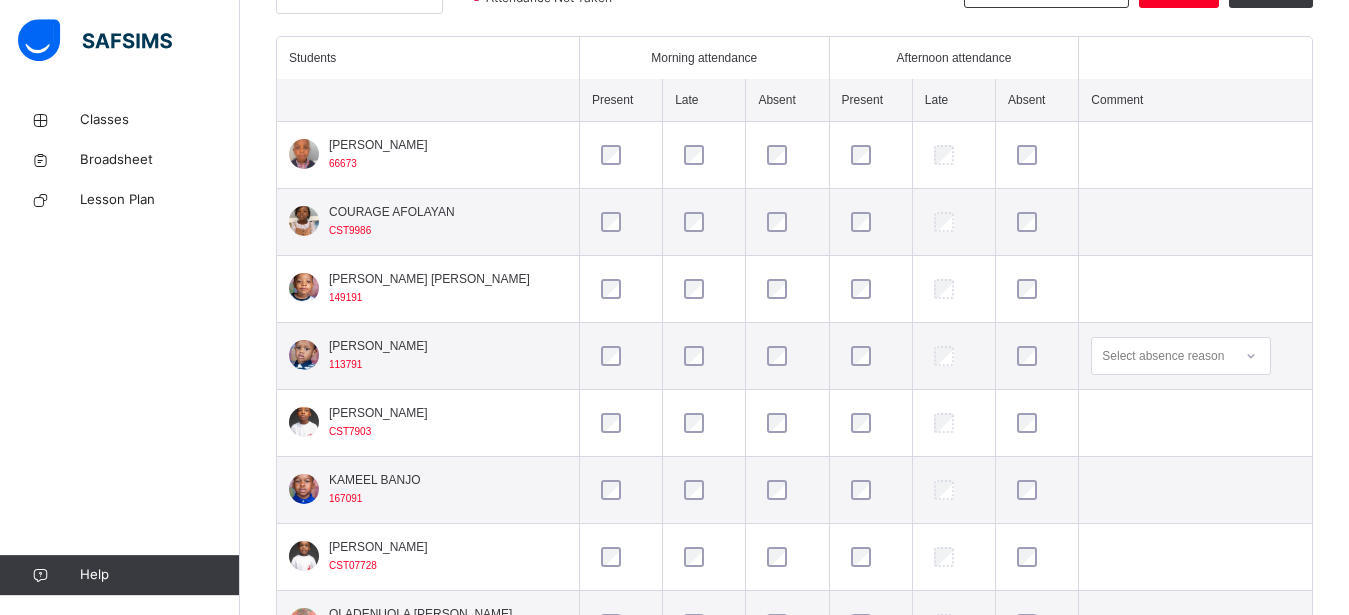 drag, startPoint x: 1298, startPoint y: 163, endPoint x: 1311, endPoint y: 146, distance: 21.400934 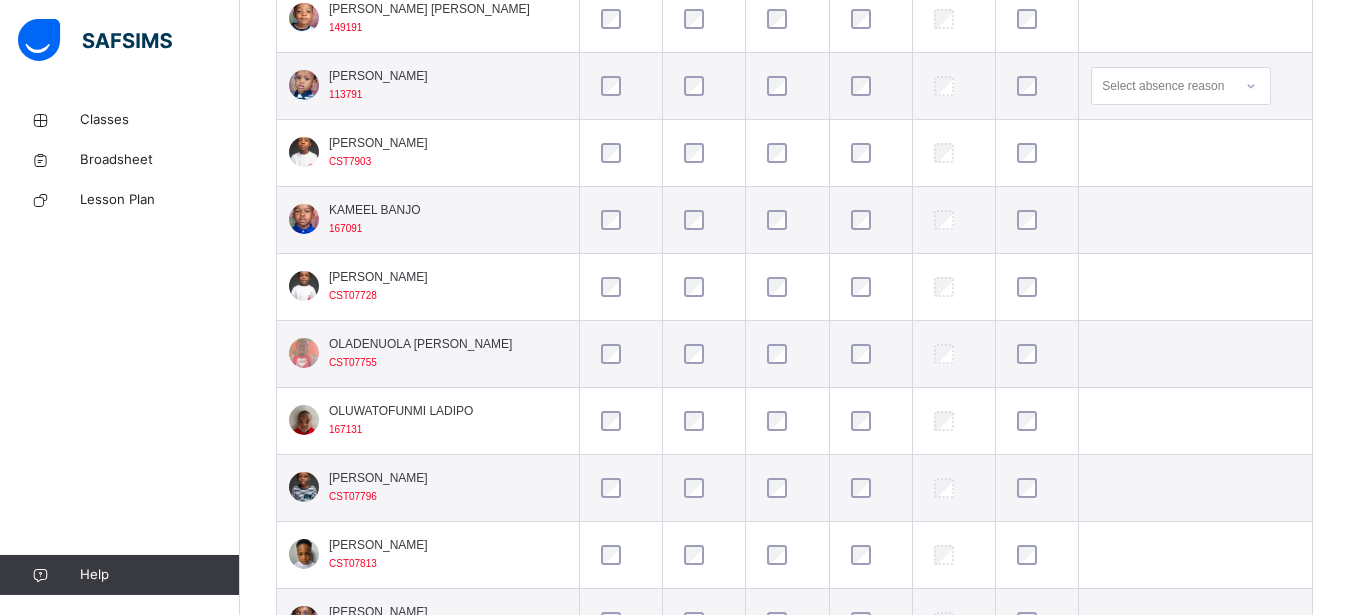 scroll, scrollTop: 811, scrollLeft: 0, axis: vertical 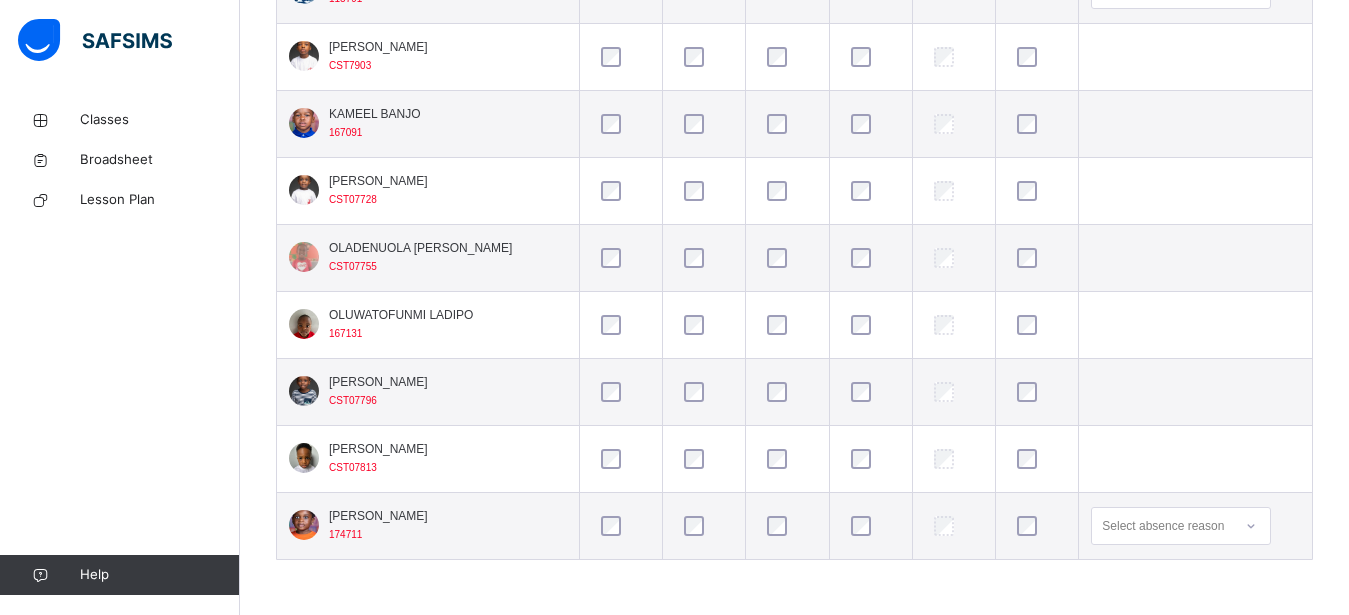 click at bounding box center (704, 526) 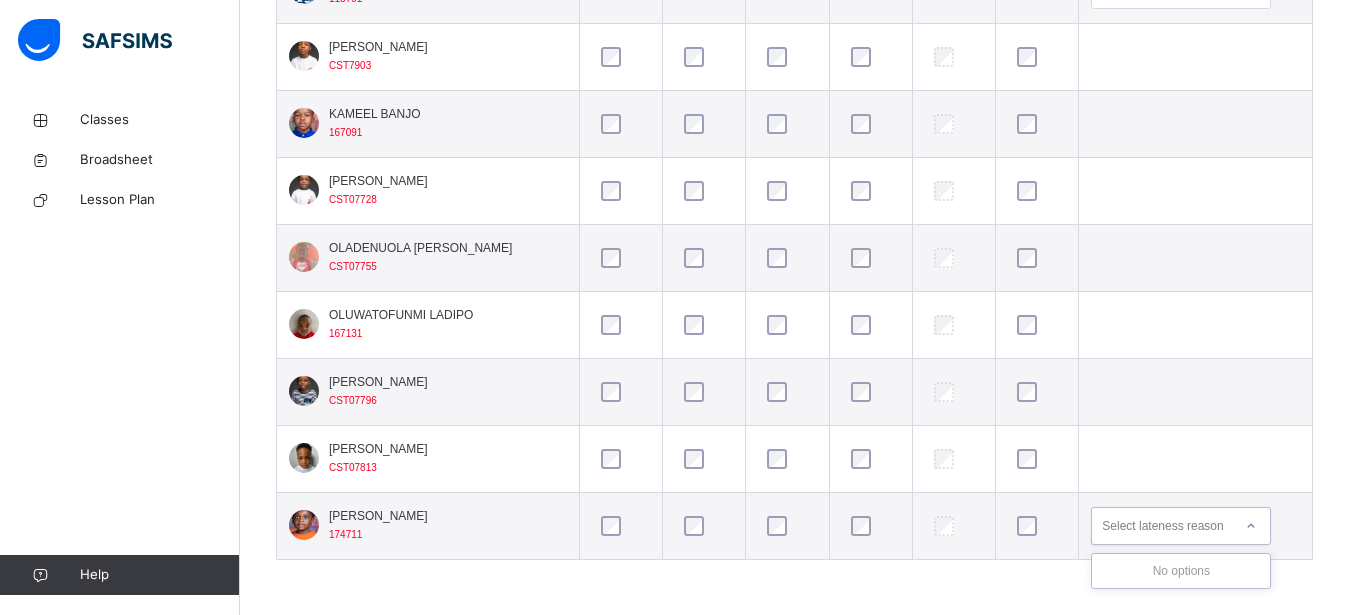 click on "Select lateness reason" at bounding box center (1162, 526) 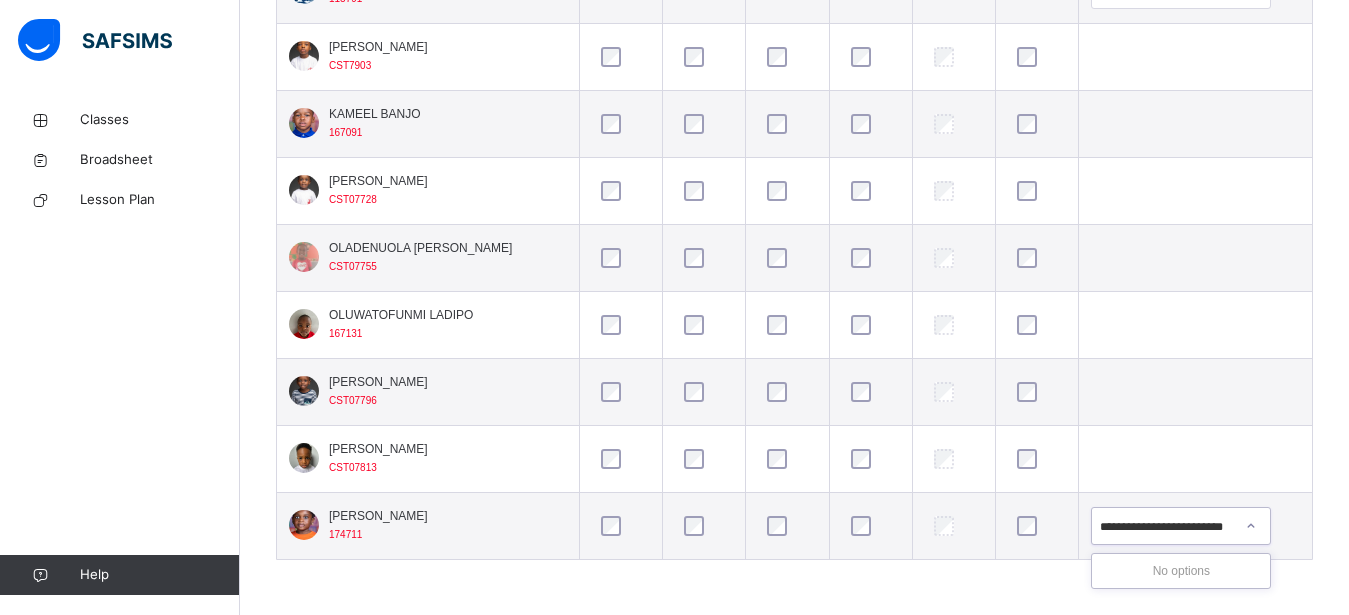 scroll, scrollTop: 0, scrollLeft: 5, axis: horizontal 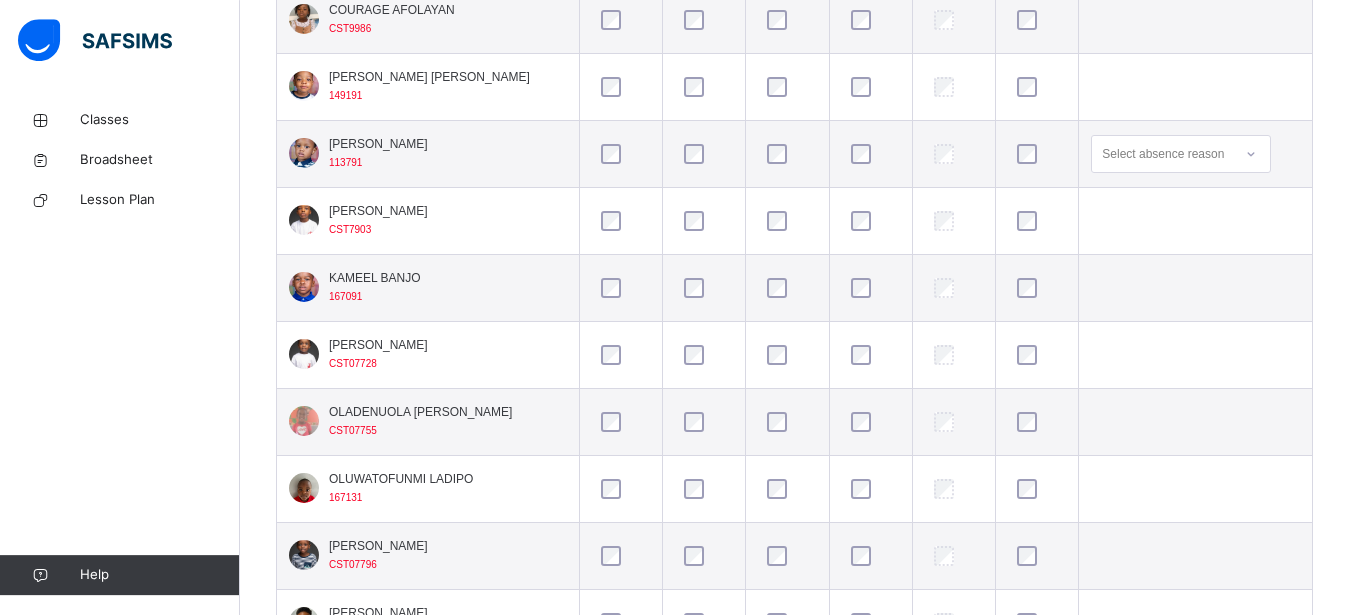 type on "**********" 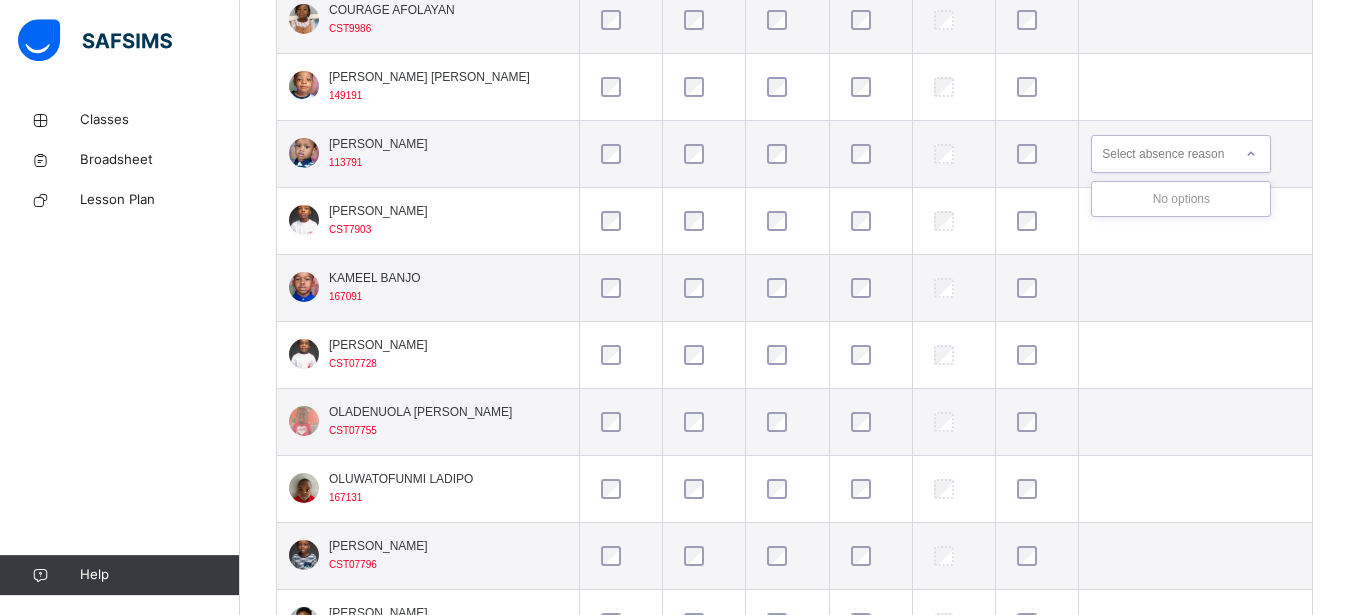 scroll, scrollTop: 0, scrollLeft: 0, axis: both 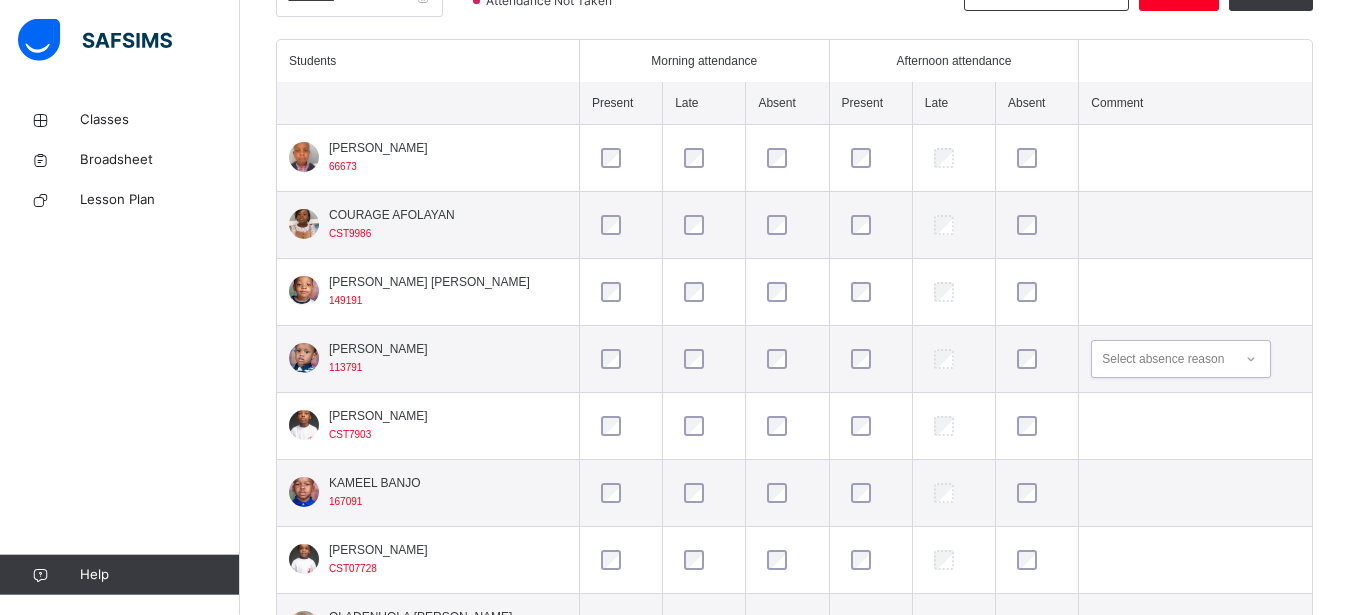 click on "Select absence reason" at bounding box center (1163, 359) 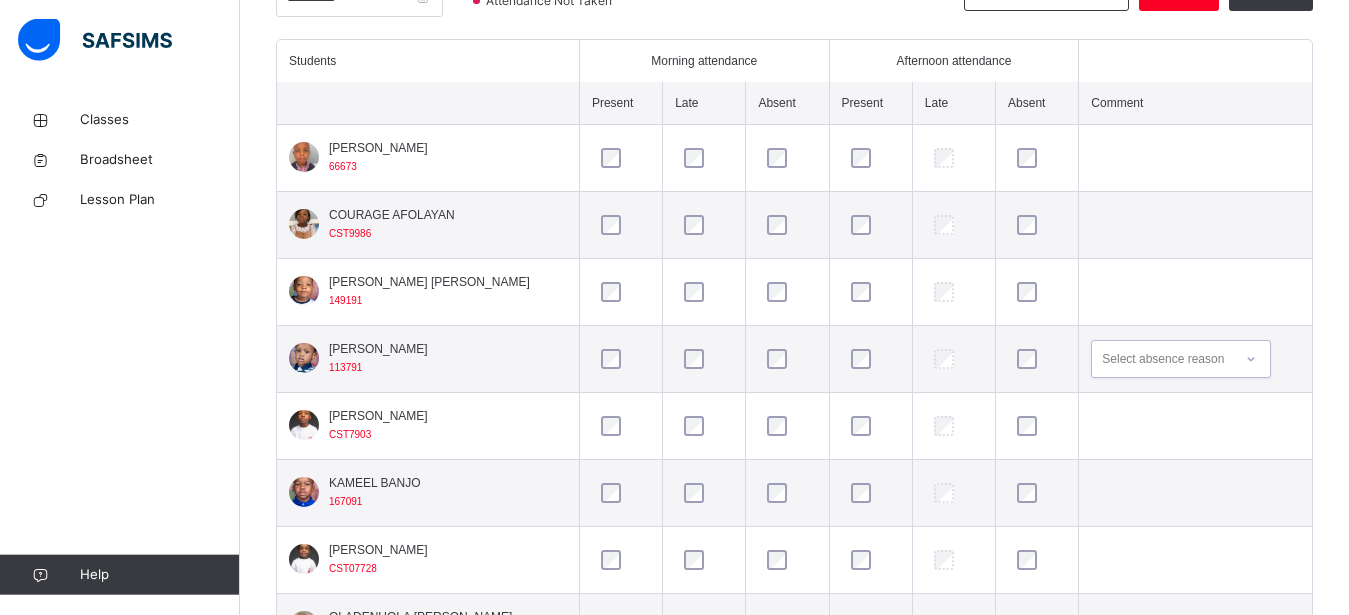 scroll, scrollTop: 904, scrollLeft: 0, axis: vertical 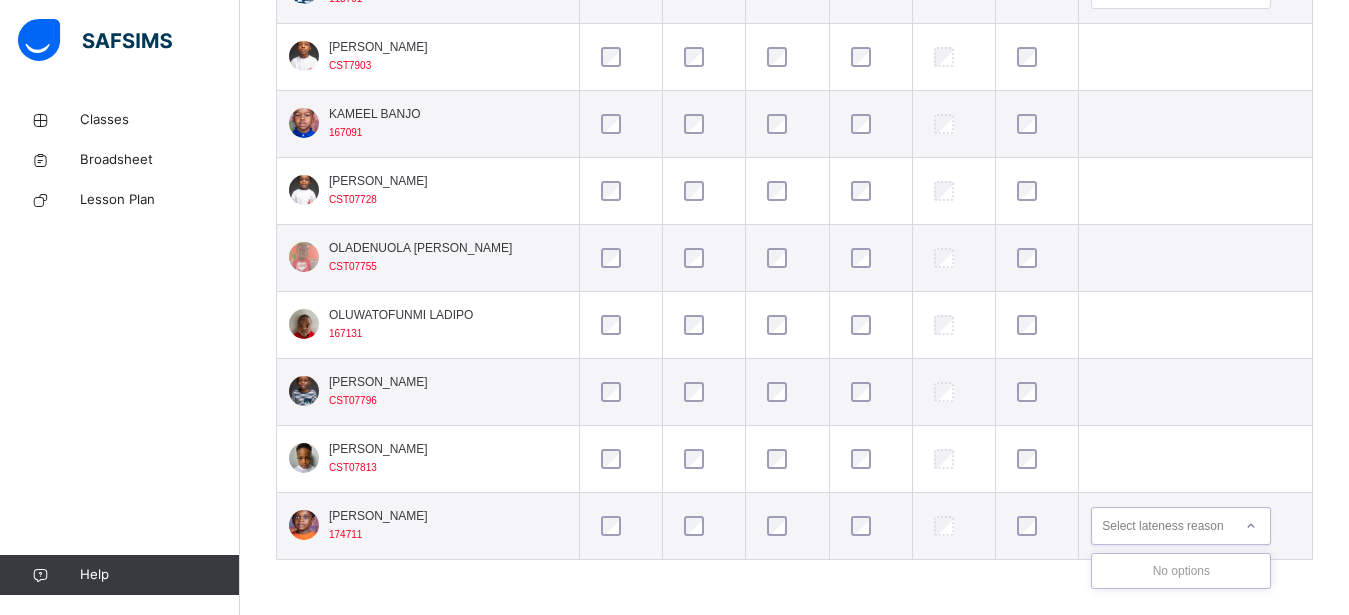 click on "Select lateness reason" at bounding box center (1162, 526) 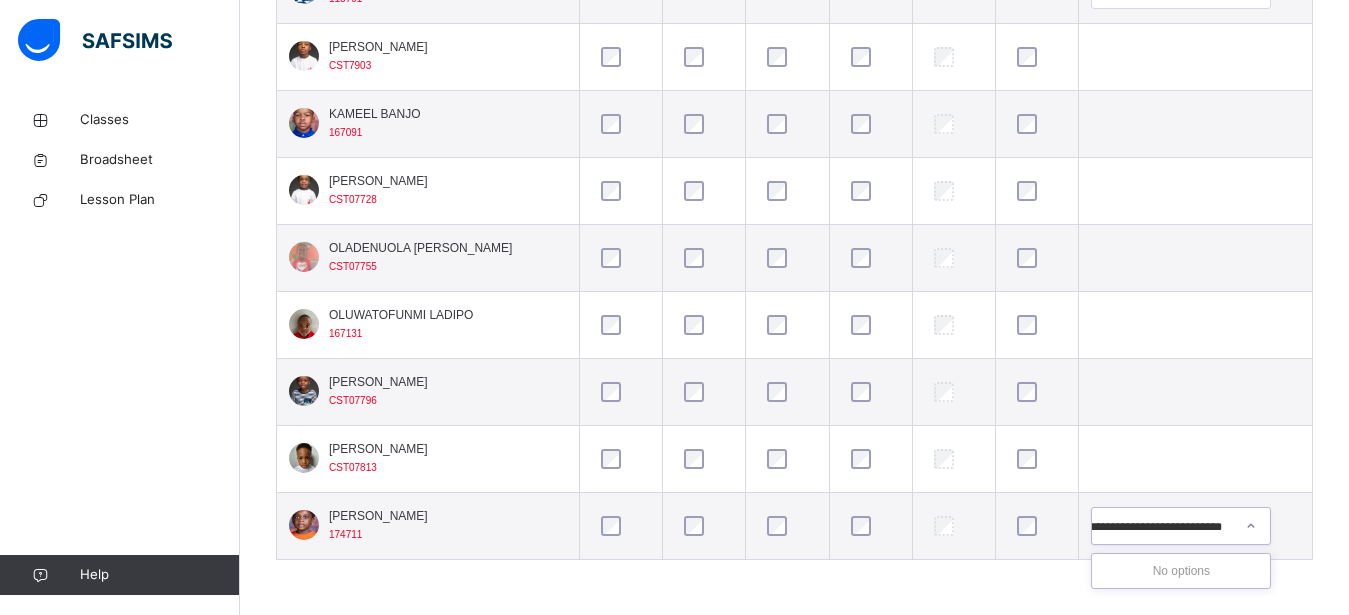 scroll, scrollTop: 0, scrollLeft: 16, axis: horizontal 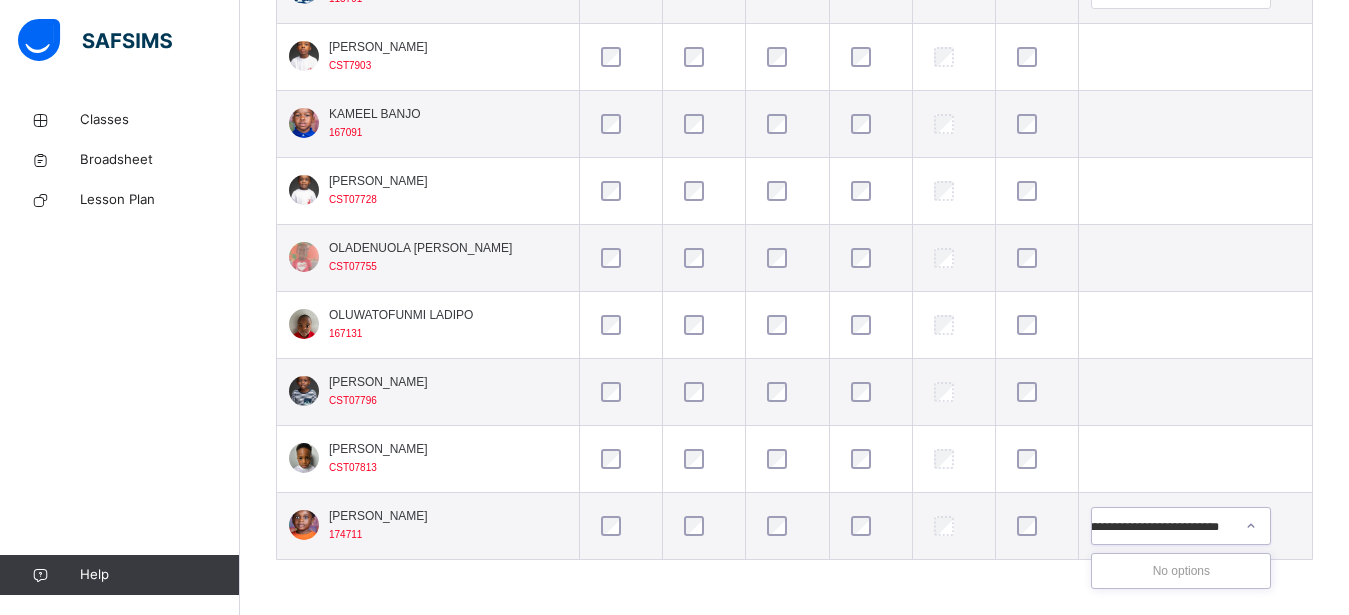 type on "**********" 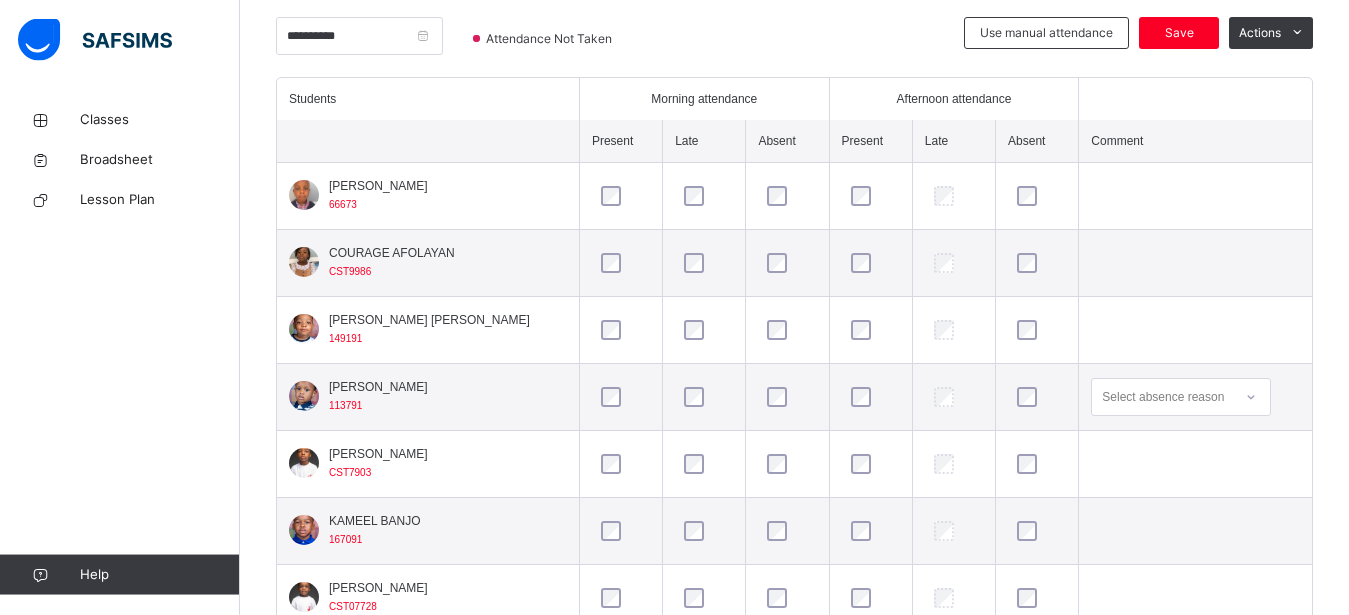 scroll, scrollTop: 485, scrollLeft: 0, axis: vertical 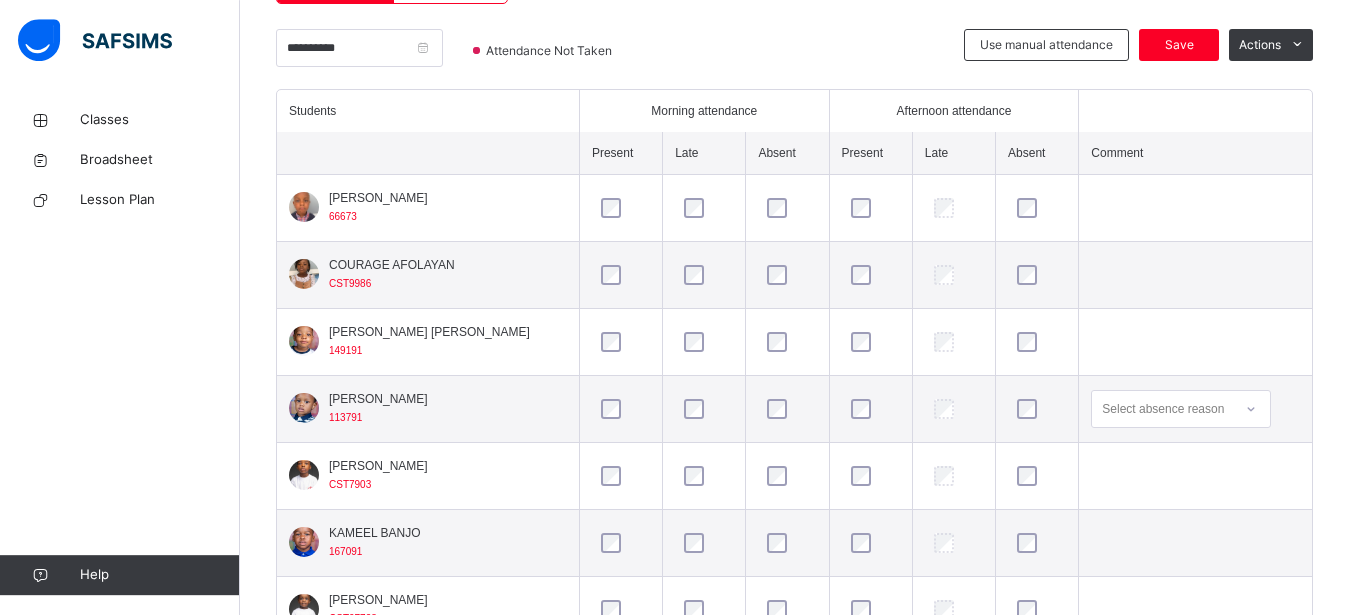 type 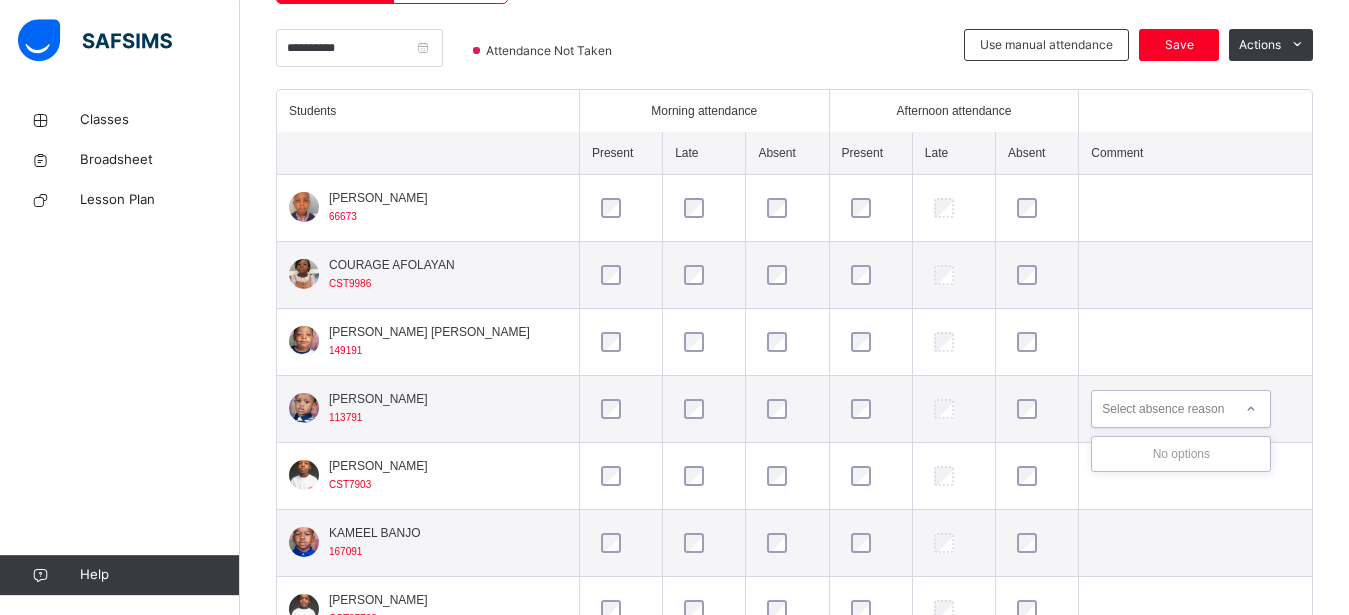 scroll, scrollTop: 0, scrollLeft: 0, axis: both 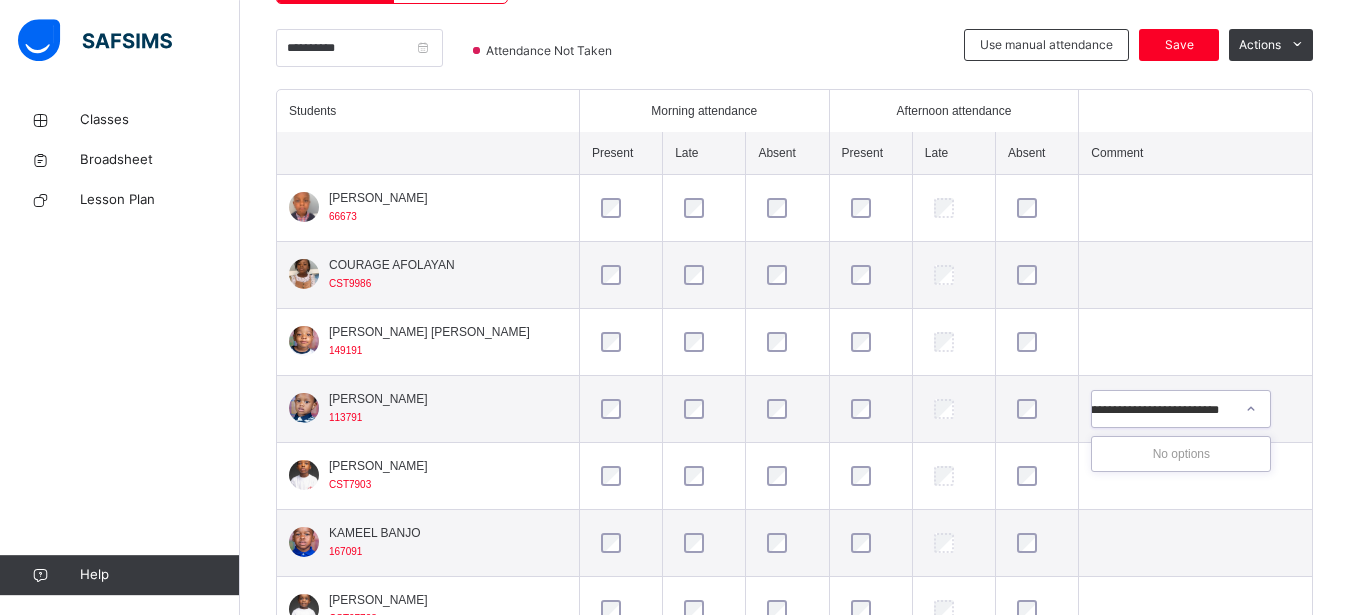 type on "**********" 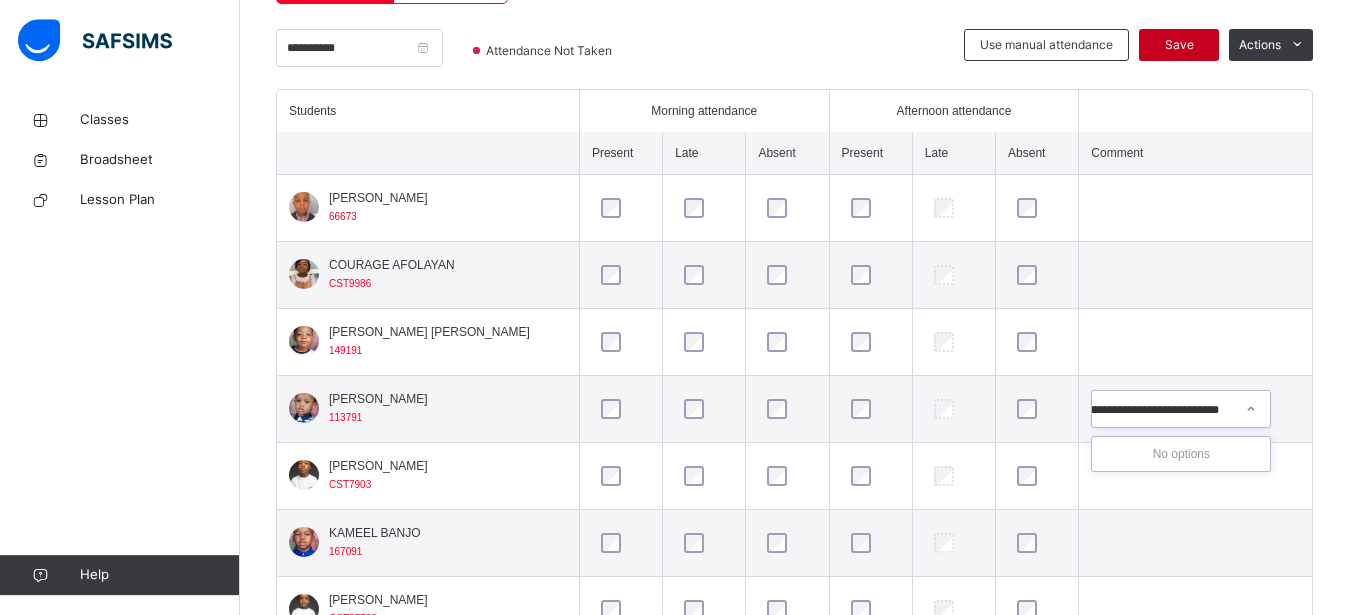 type 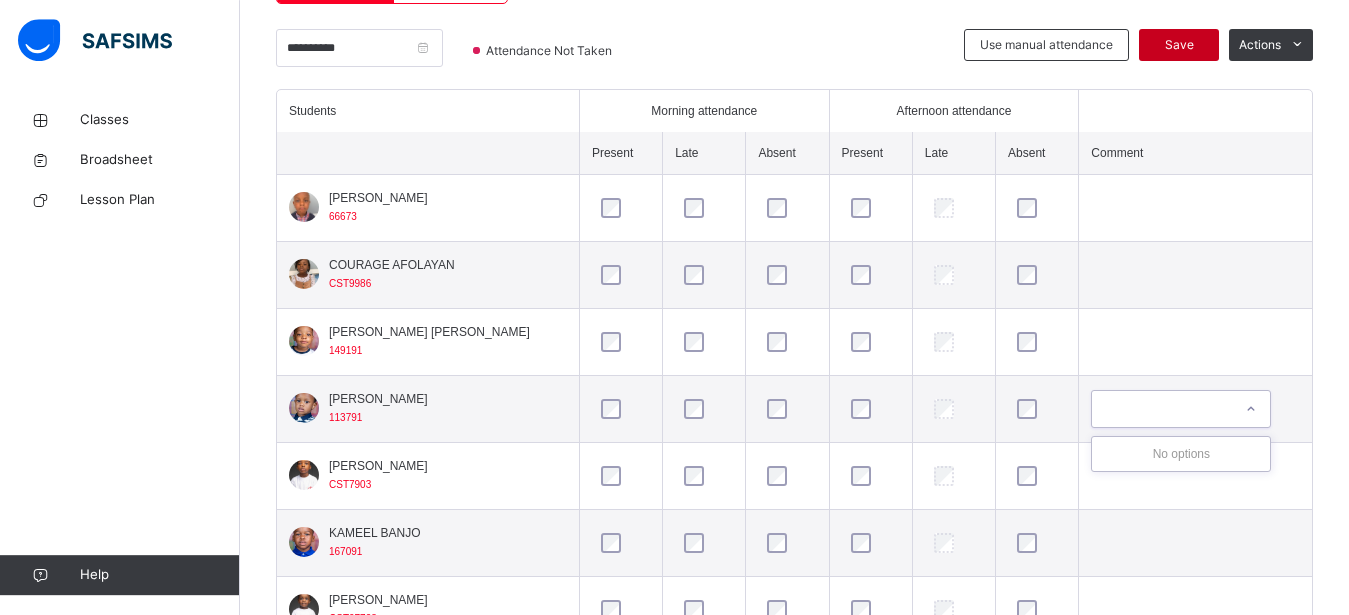 scroll, scrollTop: 0, scrollLeft: 0, axis: both 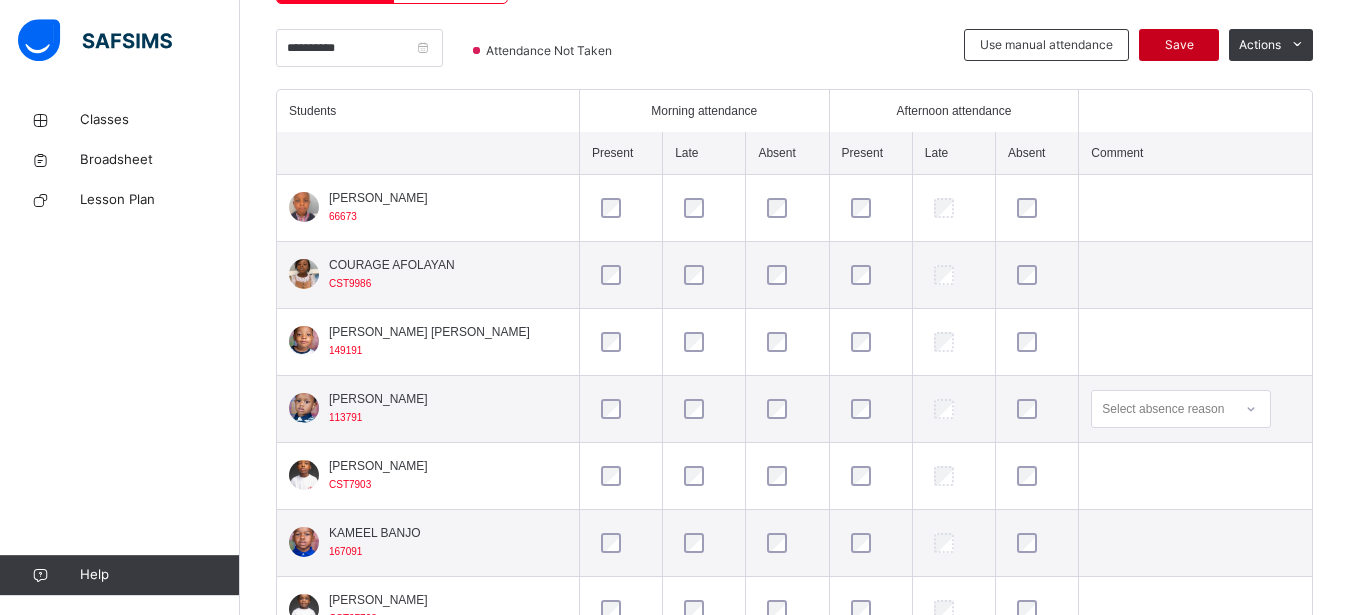 click on "Save" at bounding box center [1179, 45] 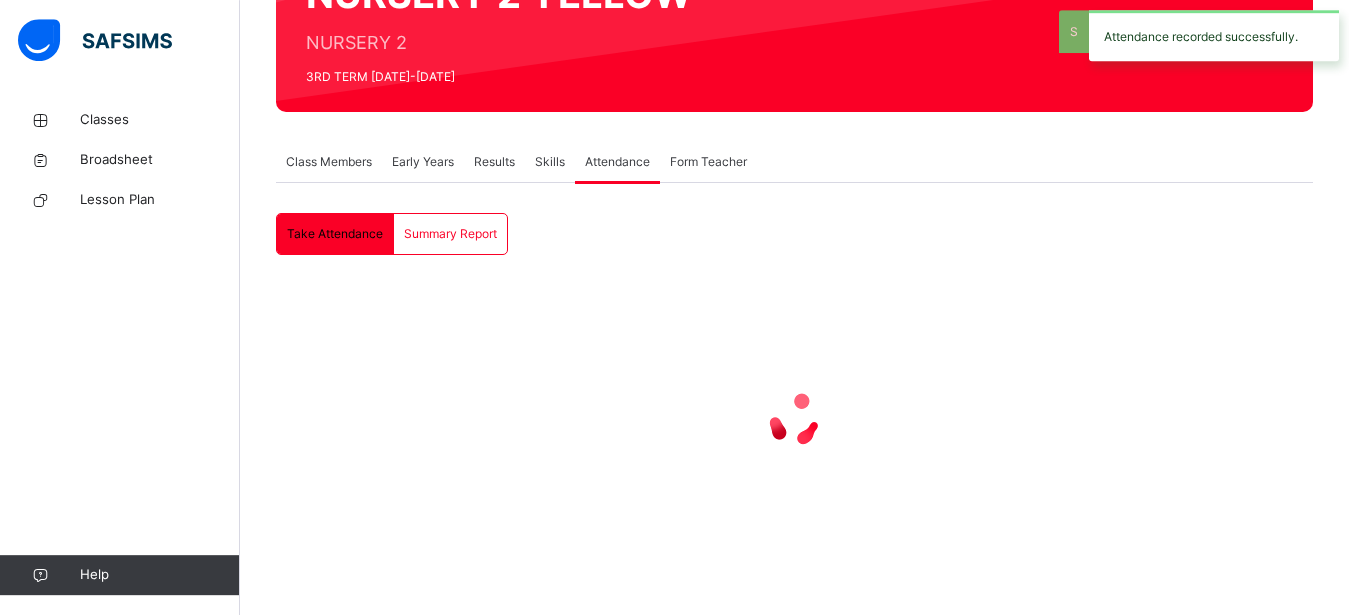 scroll, scrollTop: 234, scrollLeft: 0, axis: vertical 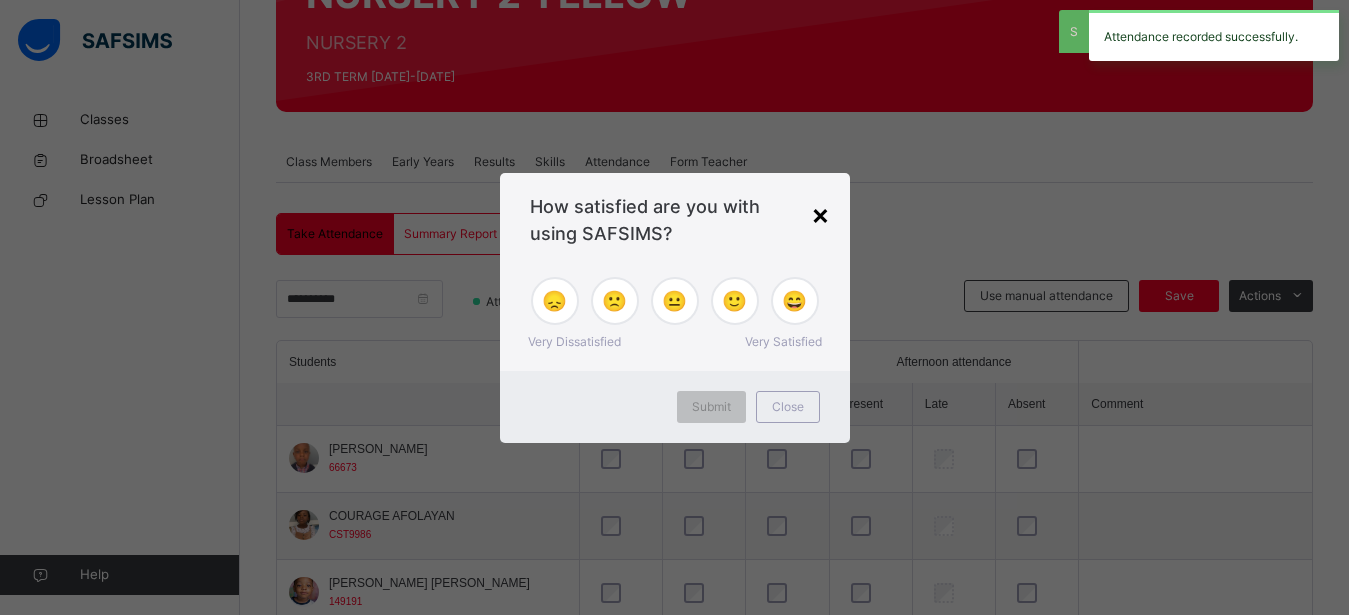 click on "×" at bounding box center [820, 214] 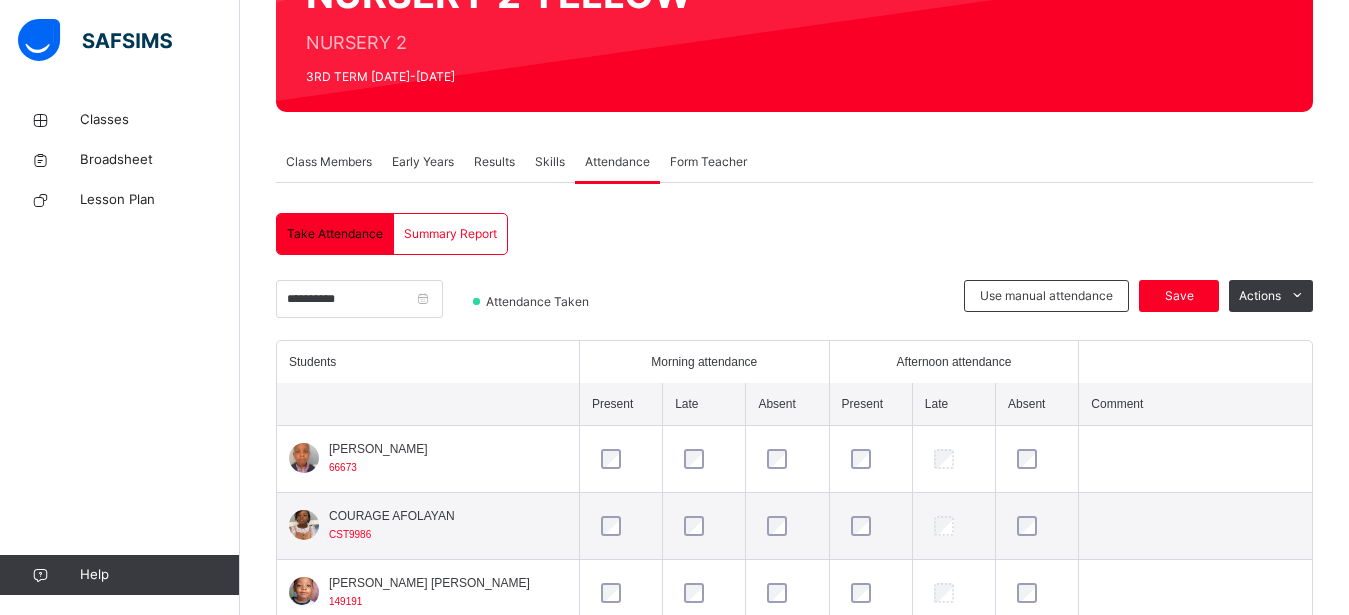 click on "Early Years" at bounding box center [423, 162] 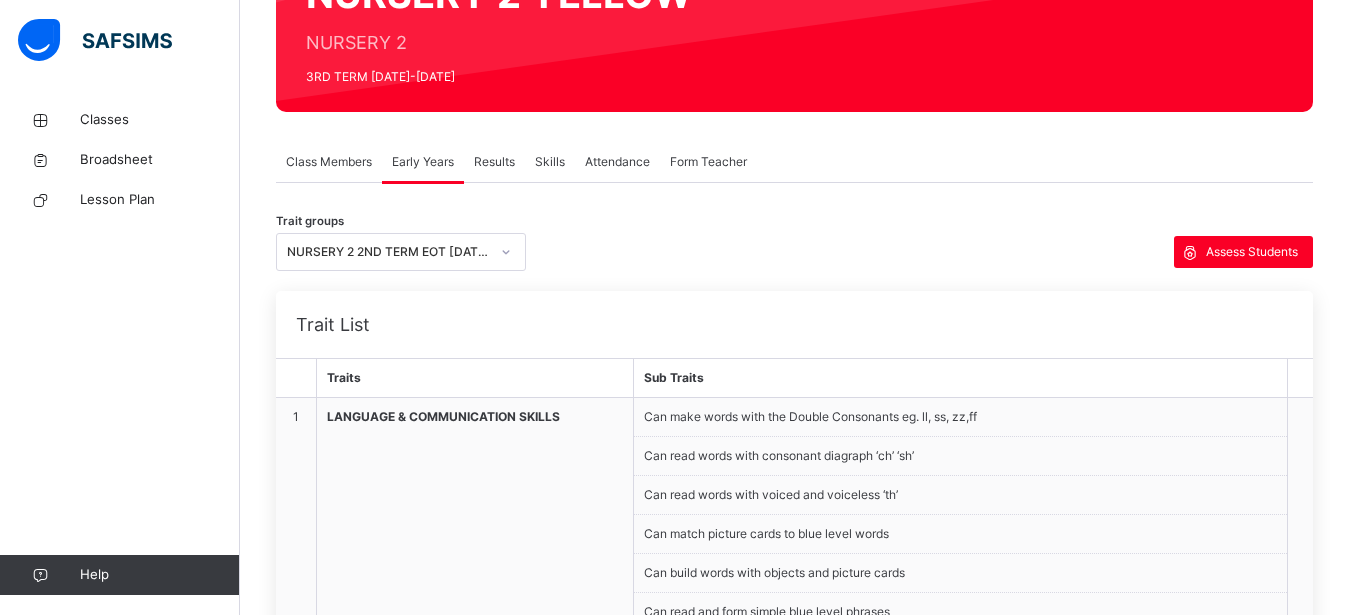click at bounding box center [506, 252] 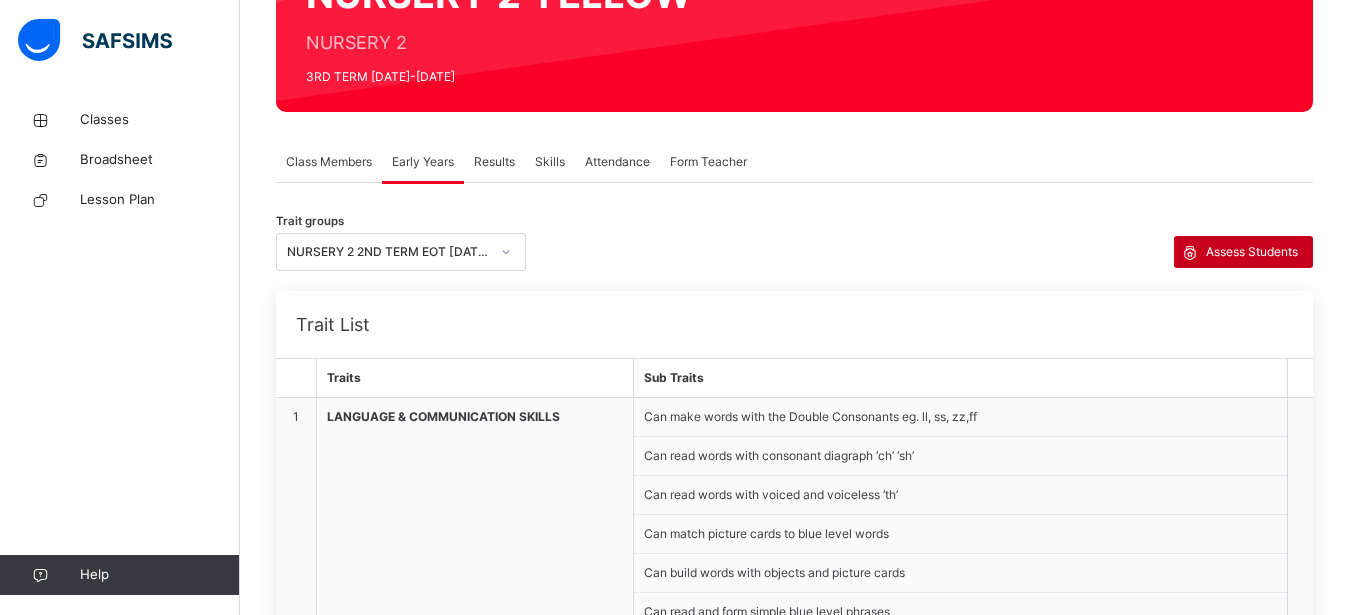 click on "Assess Students" at bounding box center (1252, 252) 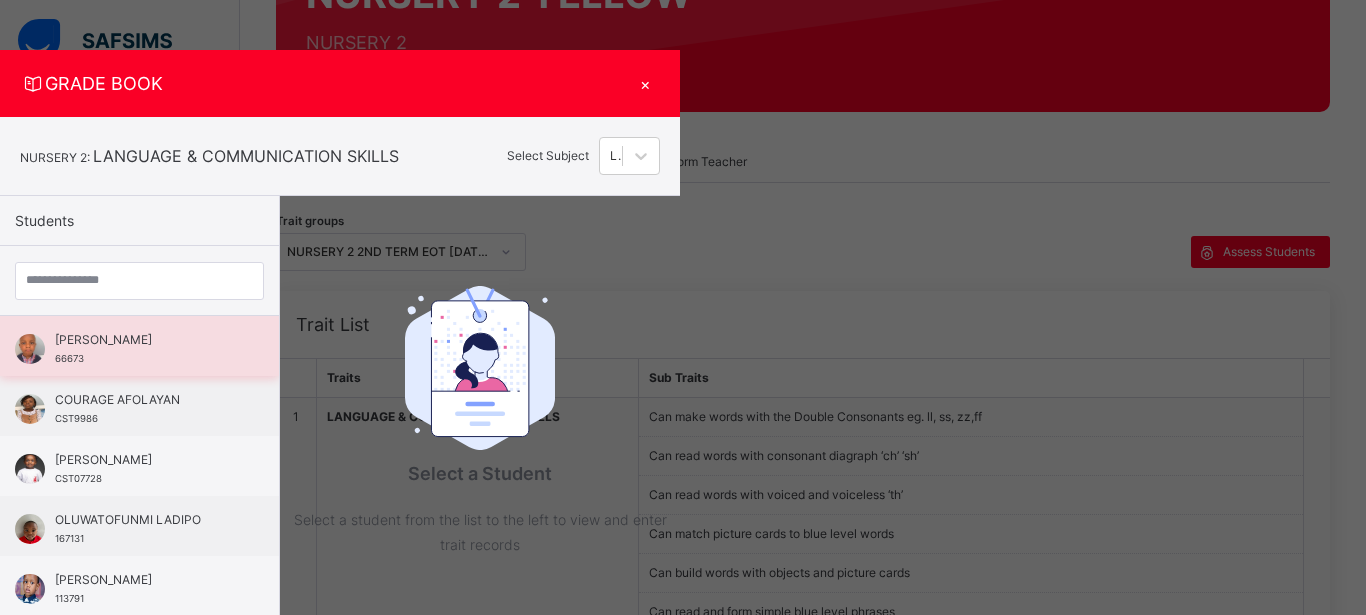 click on "[PERSON_NAME]" at bounding box center (144, 340) 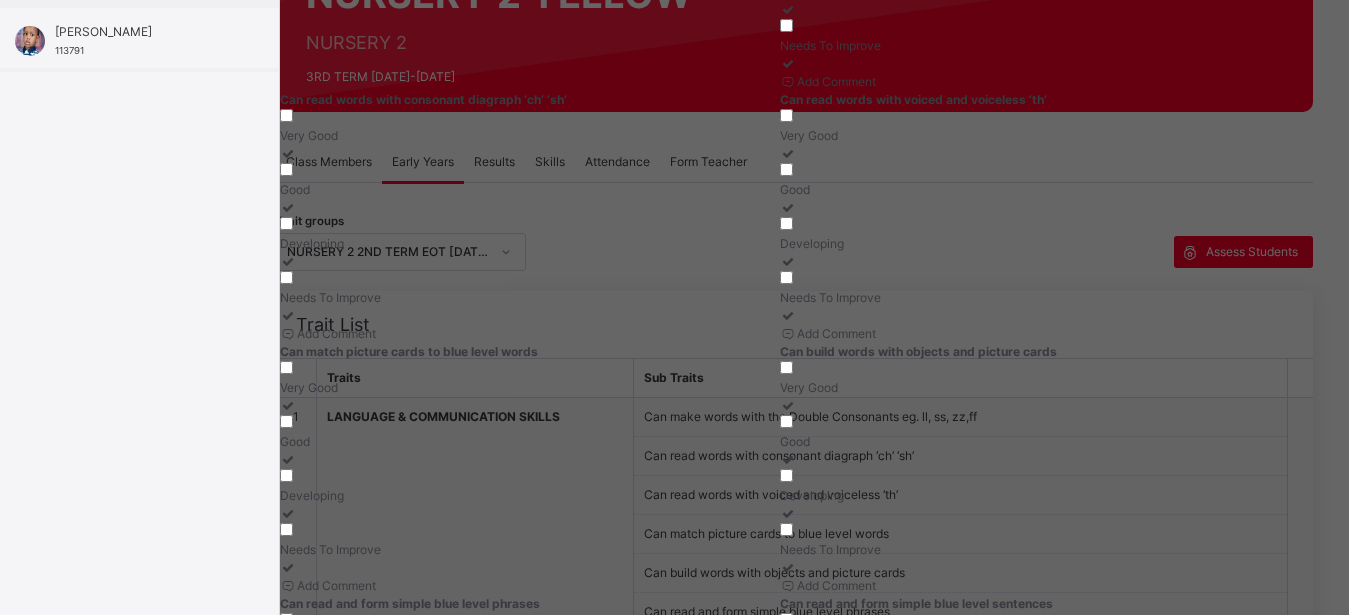 scroll, scrollTop: 585, scrollLeft: 0, axis: vertical 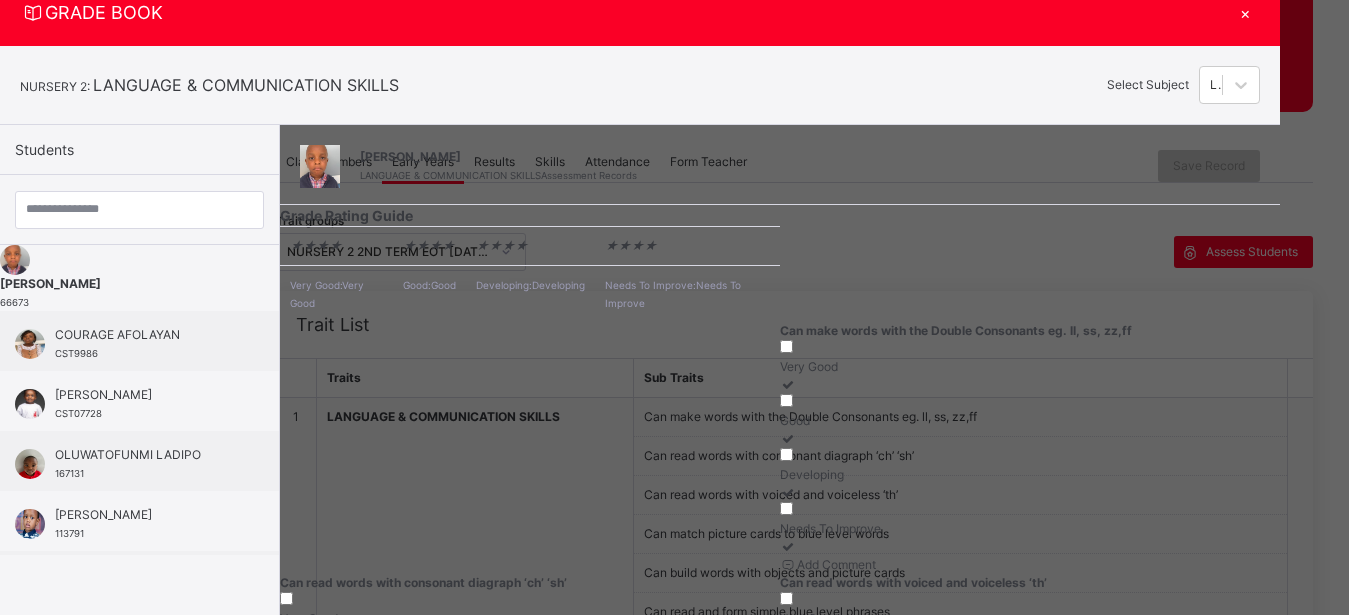click on "×" at bounding box center [1245, 12] 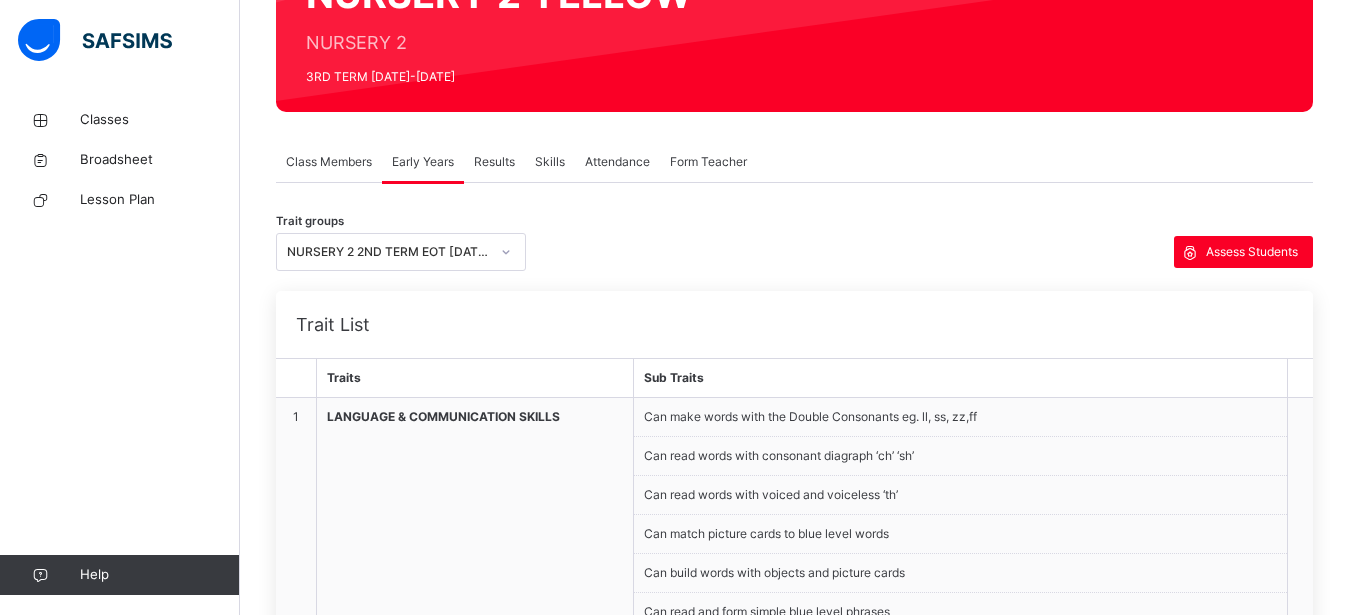 click on "Class Members" at bounding box center (329, 162) 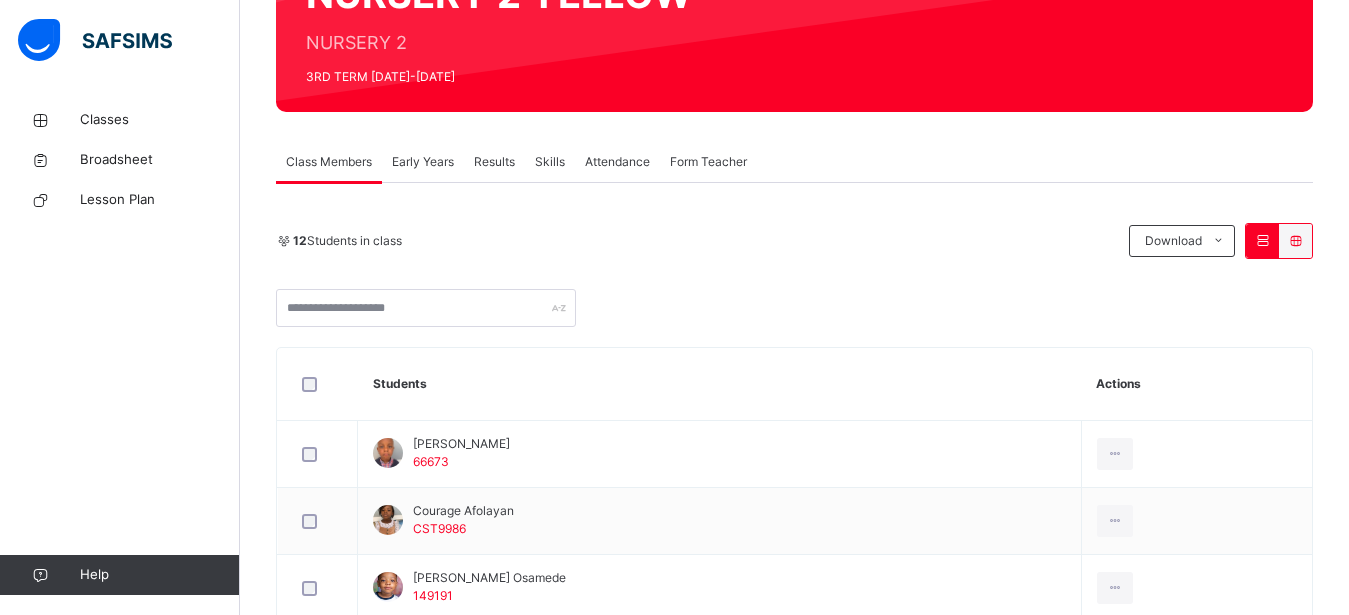 click on "Results" at bounding box center [494, 162] 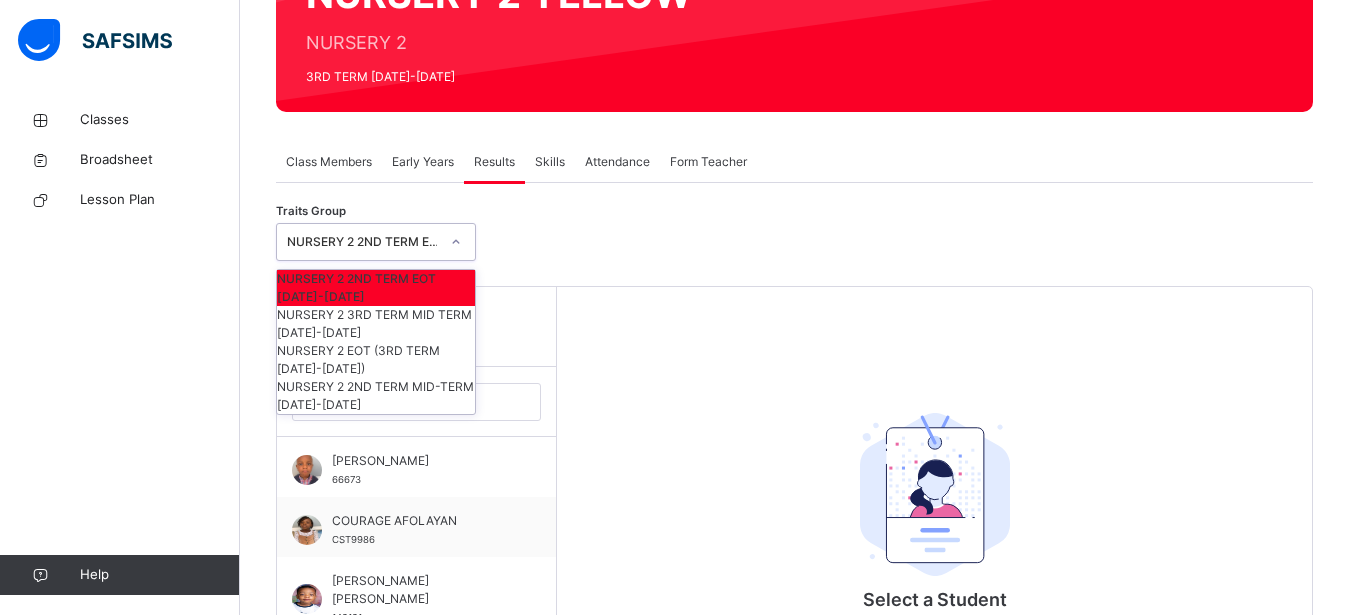 click 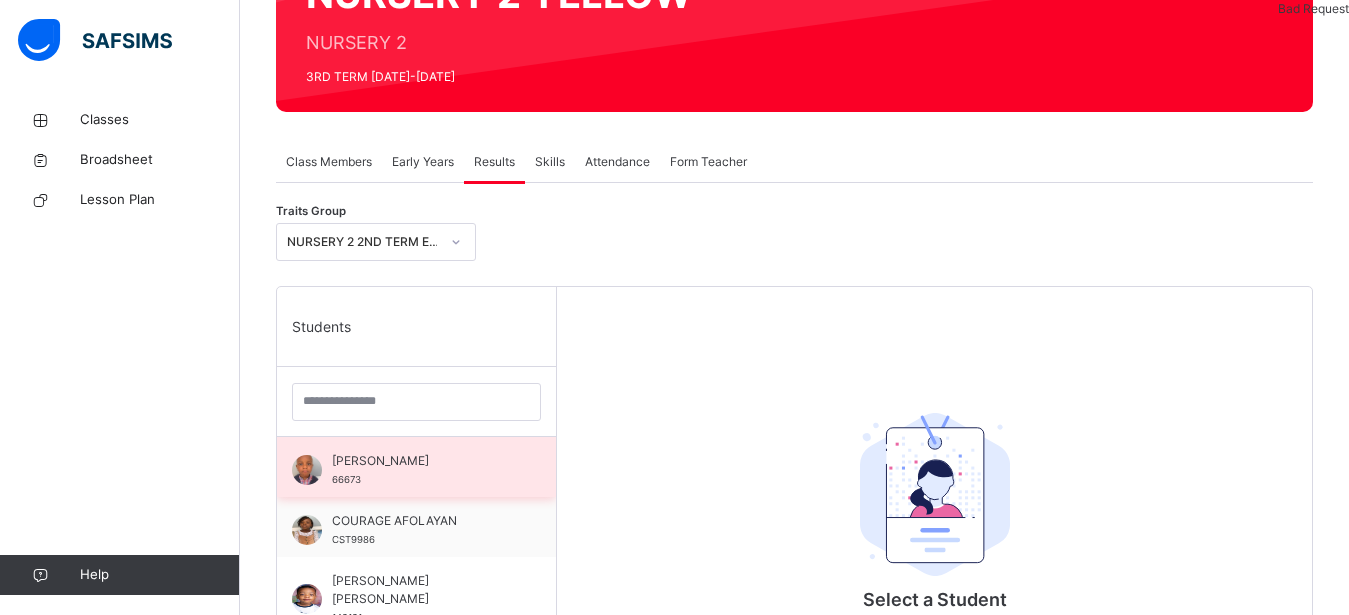click on "[PERSON_NAME]" at bounding box center (421, 461) 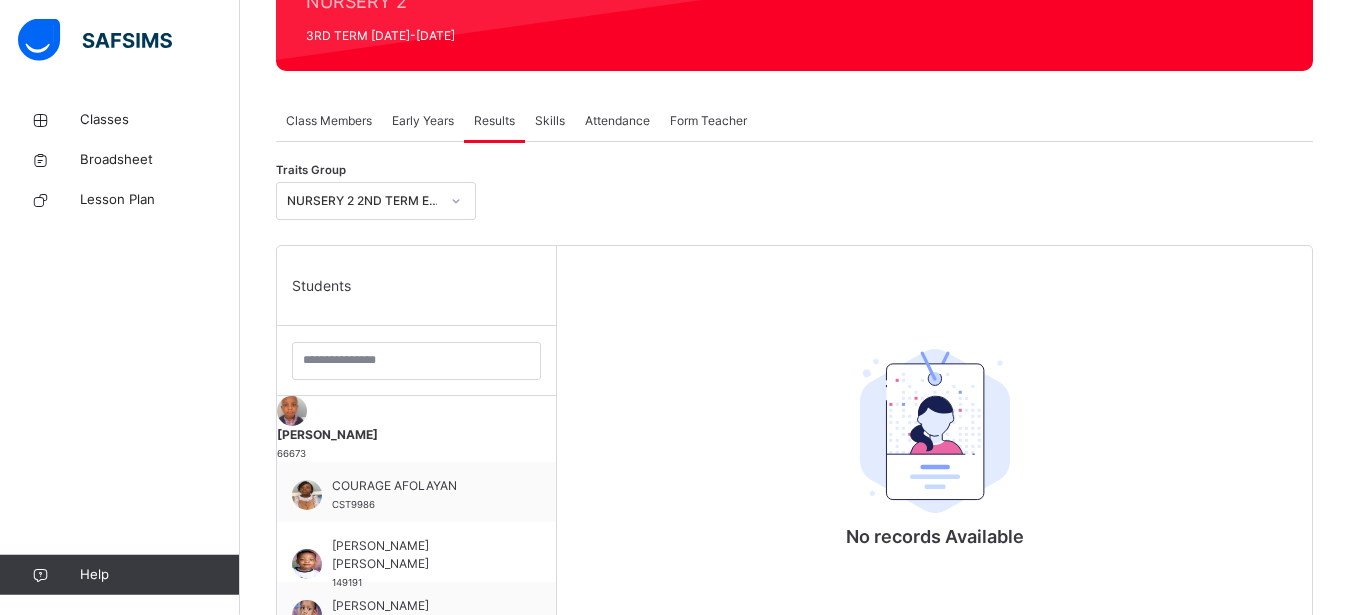 scroll, scrollTop: 236, scrollLeft: 0, axis: vertical 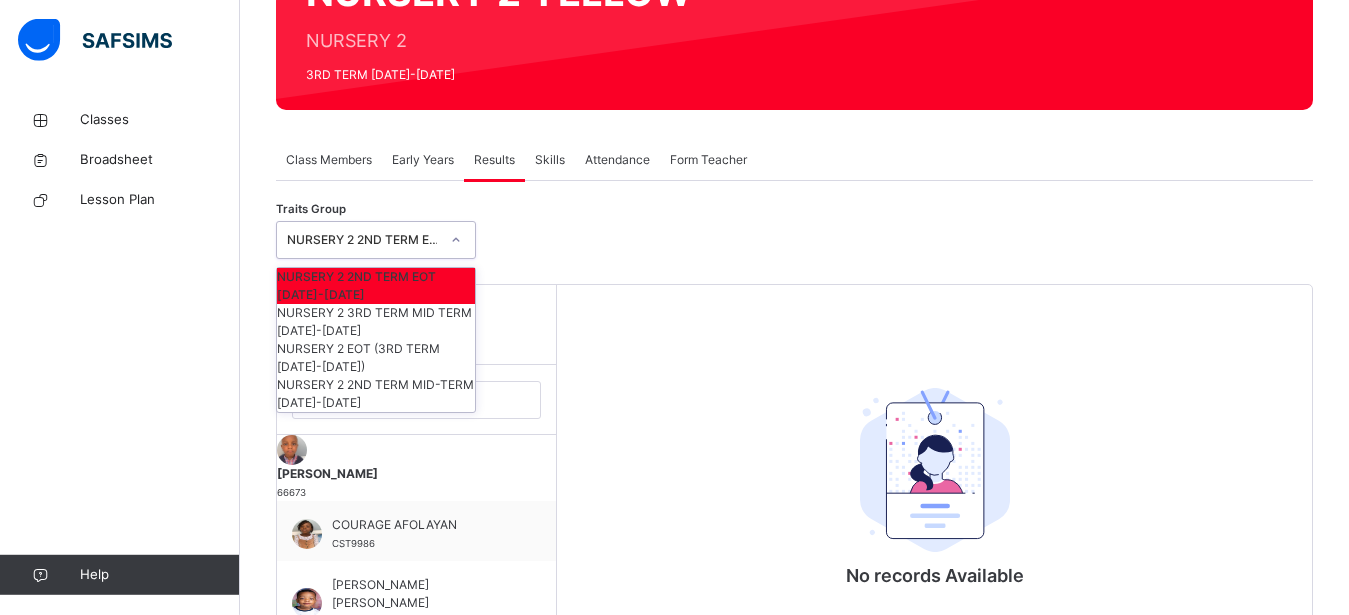 click 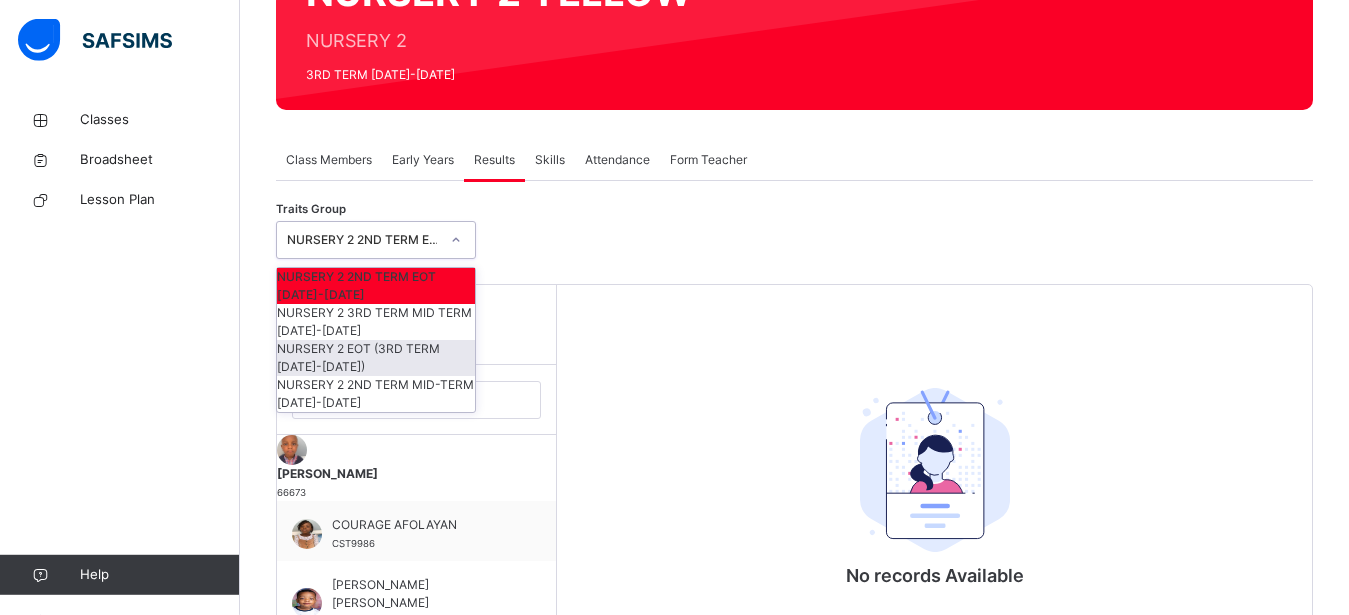 click on "NURSERY 2 EOT (3RD TERM [DATE]-[DATE])" at bounding box center (376, 358) 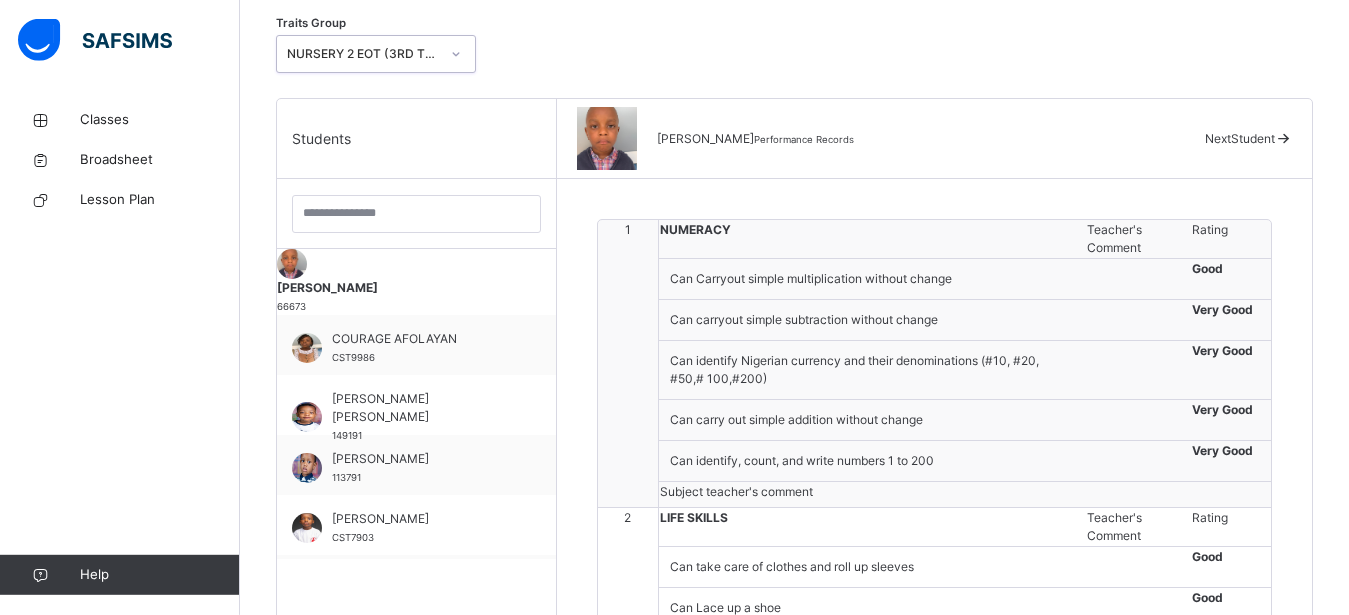 scroll, scrollTop: 0, scrollLeft: 0, axis: both 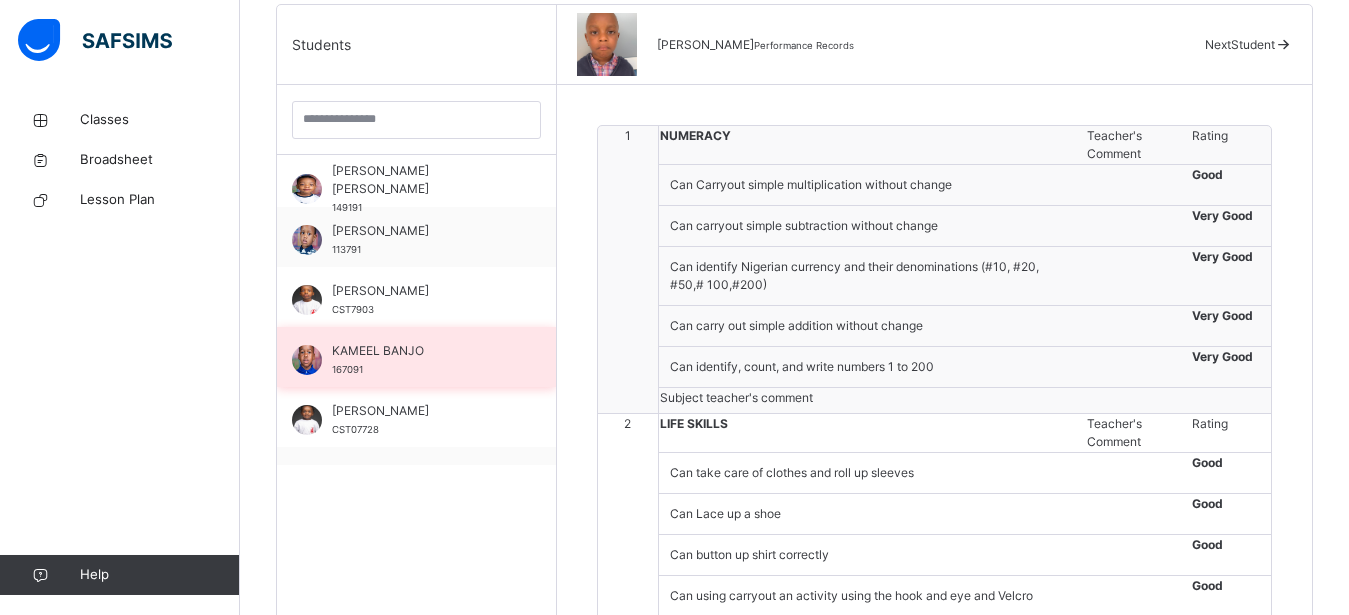 click on "KAMEEL  BANJO 167091" at bounding box center (421, 360) 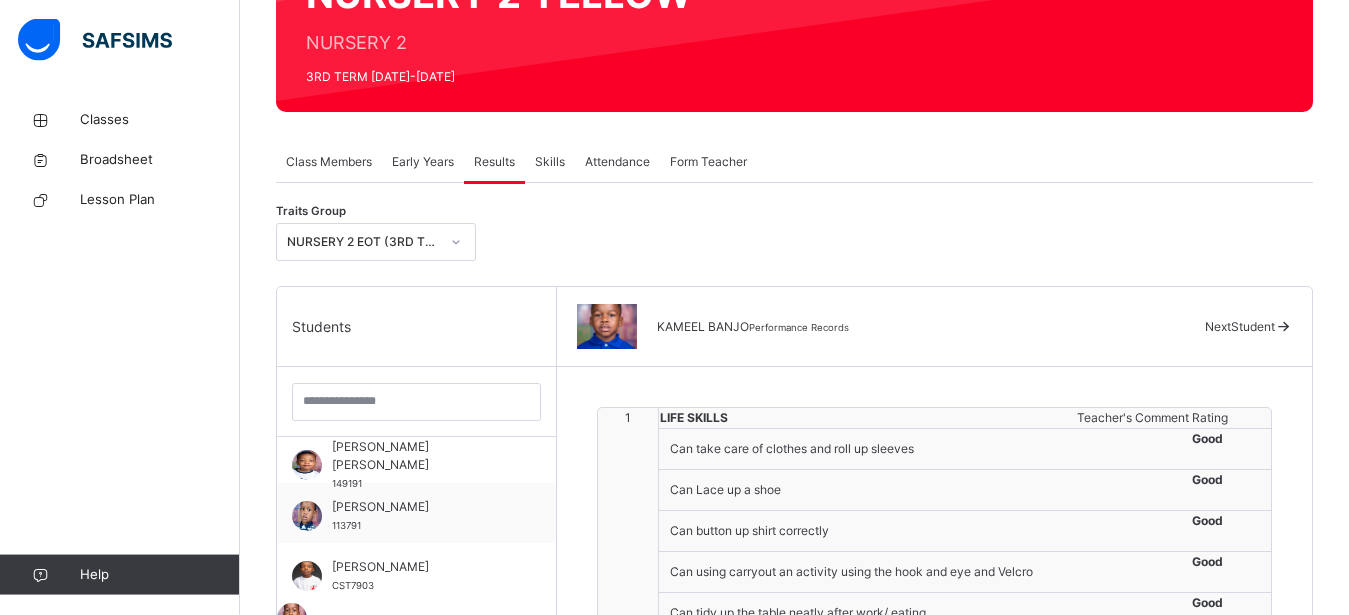 scroll, scrollTop: 0, scrollLeft: 0, axis: both 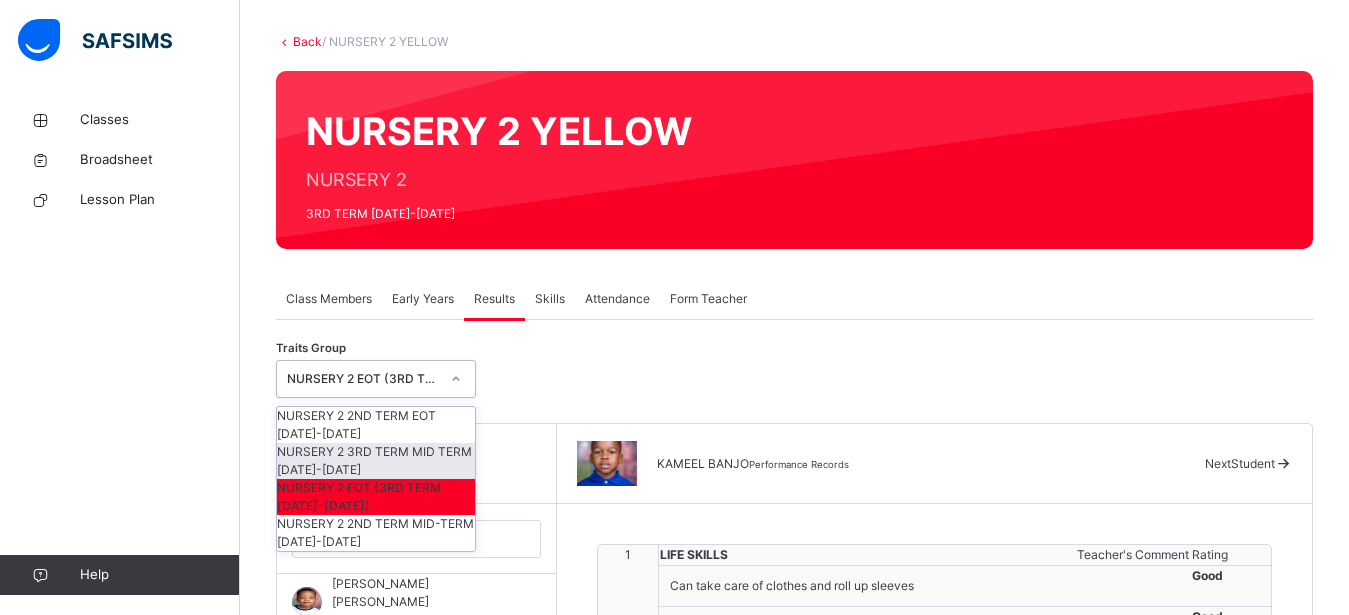 click on "option NURSERY 2 EOT (3RD TERM [DATE]-[DATE]), selected.    option NURSERY 2 3RD TERM MID TERM [DATE]-[DATE] focused, 2 of 4. 4 results available. Use Up and Down to choose options, press Enter to select the currently focused option, press Escape to exit the menu, press Tab to select the option and exit the menu. NURSERY 2 EOT (3RD TERM [DATE]-[DATE]) NURSERY 2 2ND TERM EOT [DATE]-[DATE] NURSERY 2 3RD TERM MID TERM [DATE]-[DATE] NURSERY 2 EOT (3RD TERM [DATE]-[DATE]) NURSERY 2 2ND TERM MID-TERM [DATE]-[DATE]" at bounding box center [376, 379] 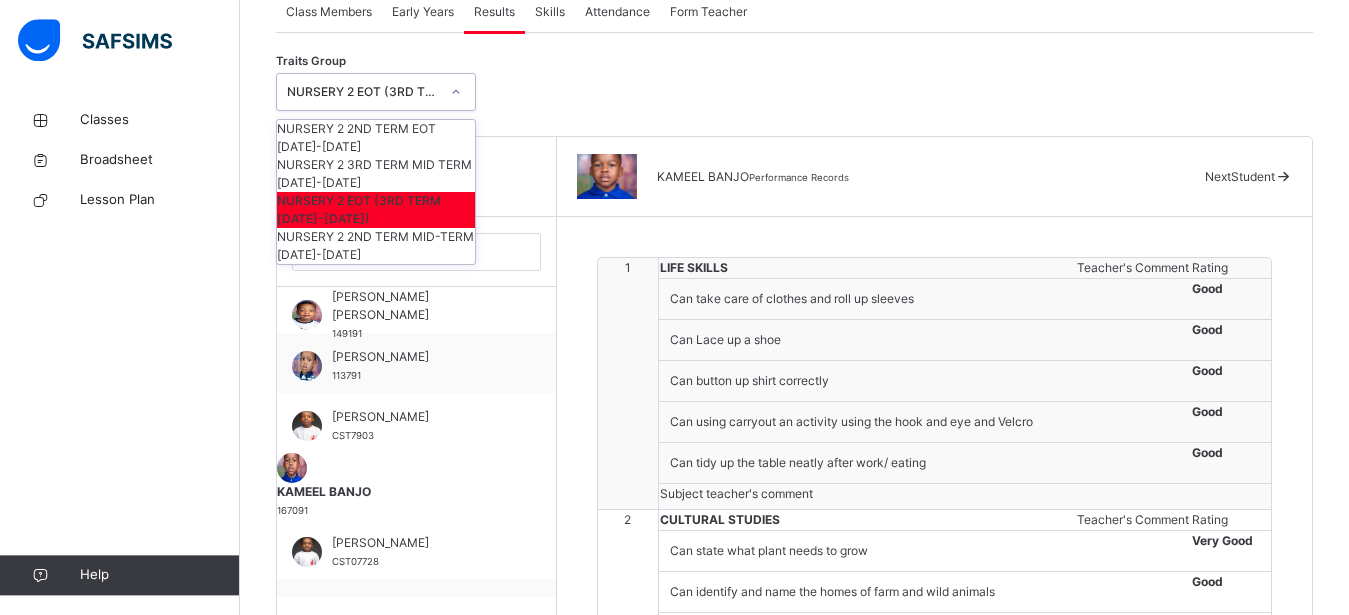 scroll, scrollTop: 391, scrollLeft: 0, axis: vertical 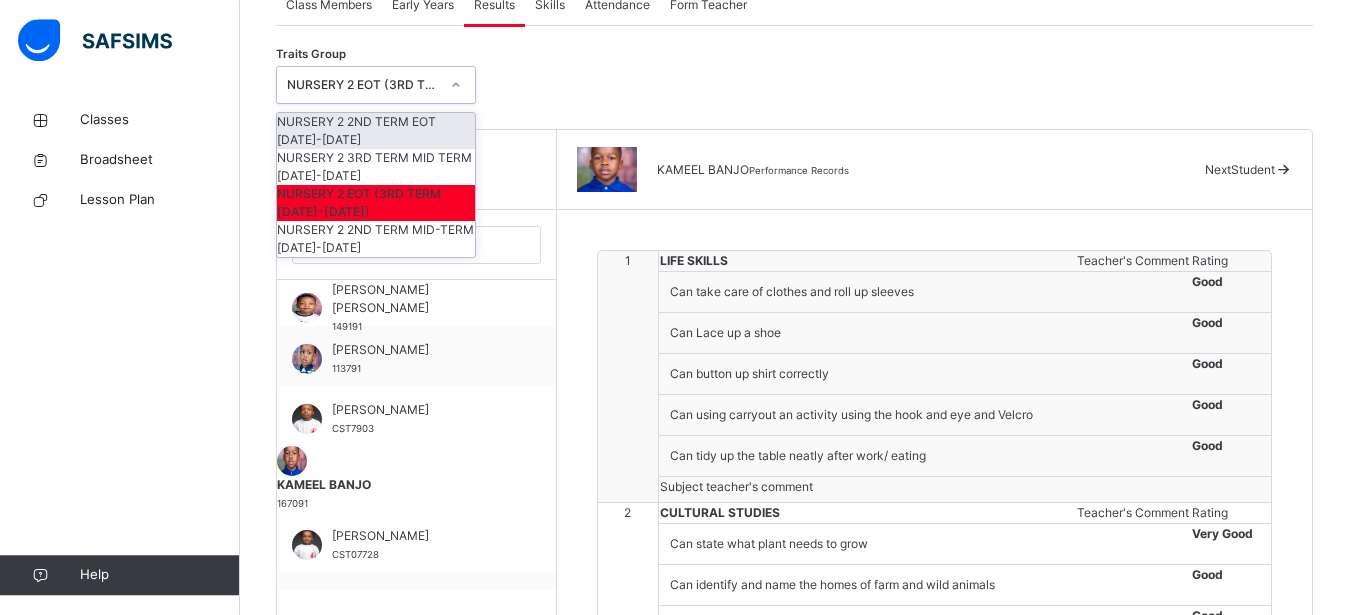click on "NURSERY 2 2ND TERM EOT [DATE]-[DATE]" at bounding box center [376, 131] 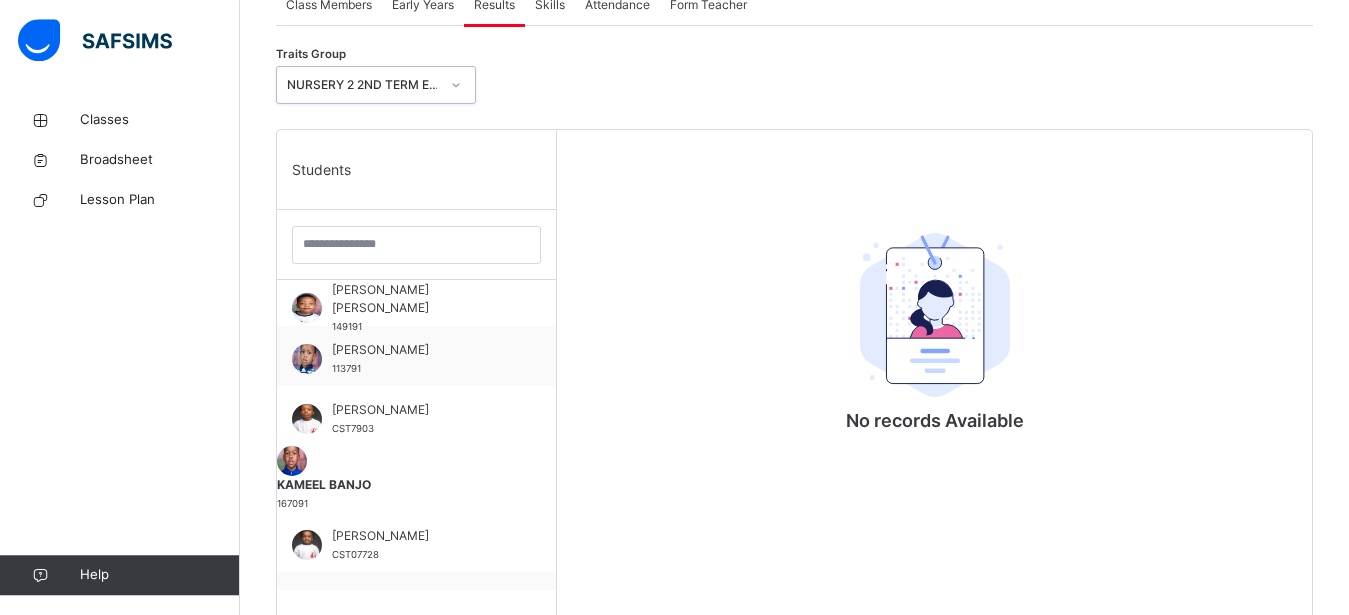 click at bounding box center [456, 85] 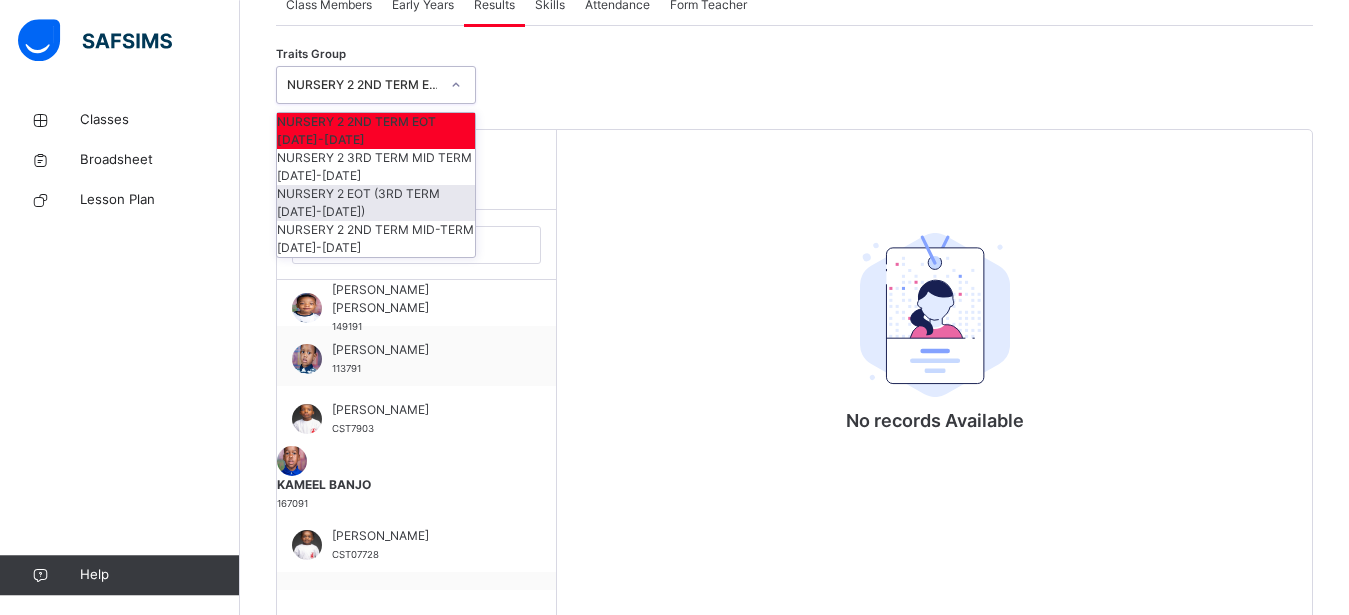 click on "NURSERY 2 EOT (3RD TERM [DATE]-[DATE])" at bounding box center [376, 203] 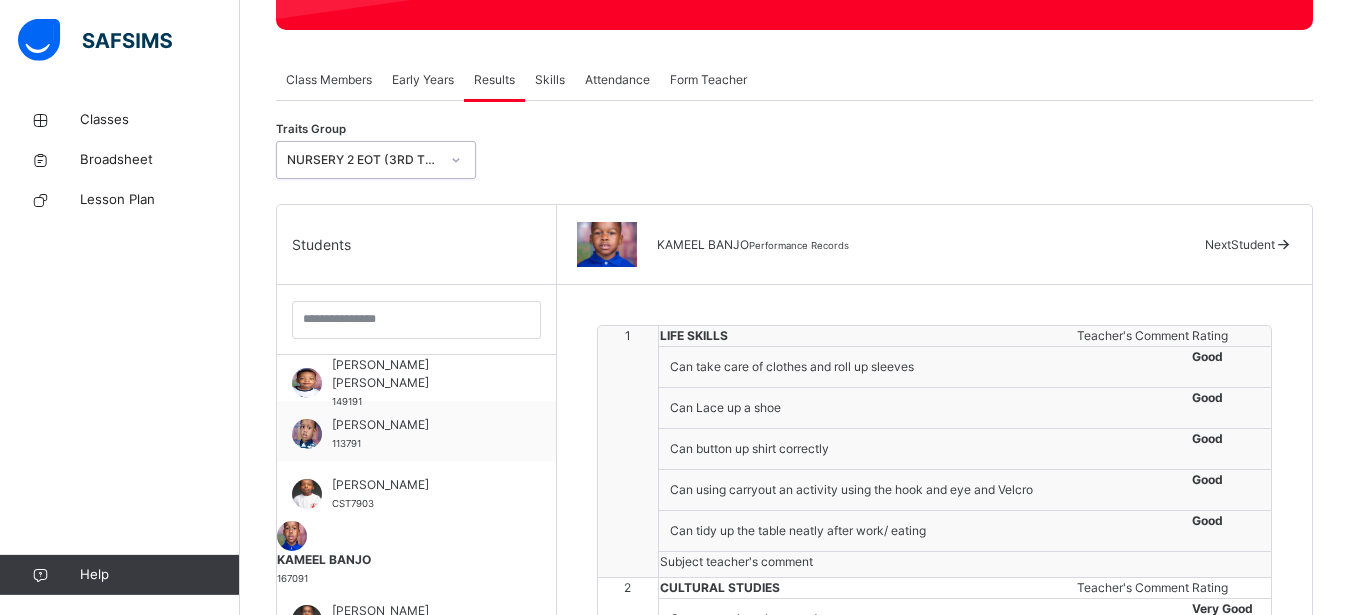 scroll, scrollTop: 323, scrollLeft: 0, axis: vertical 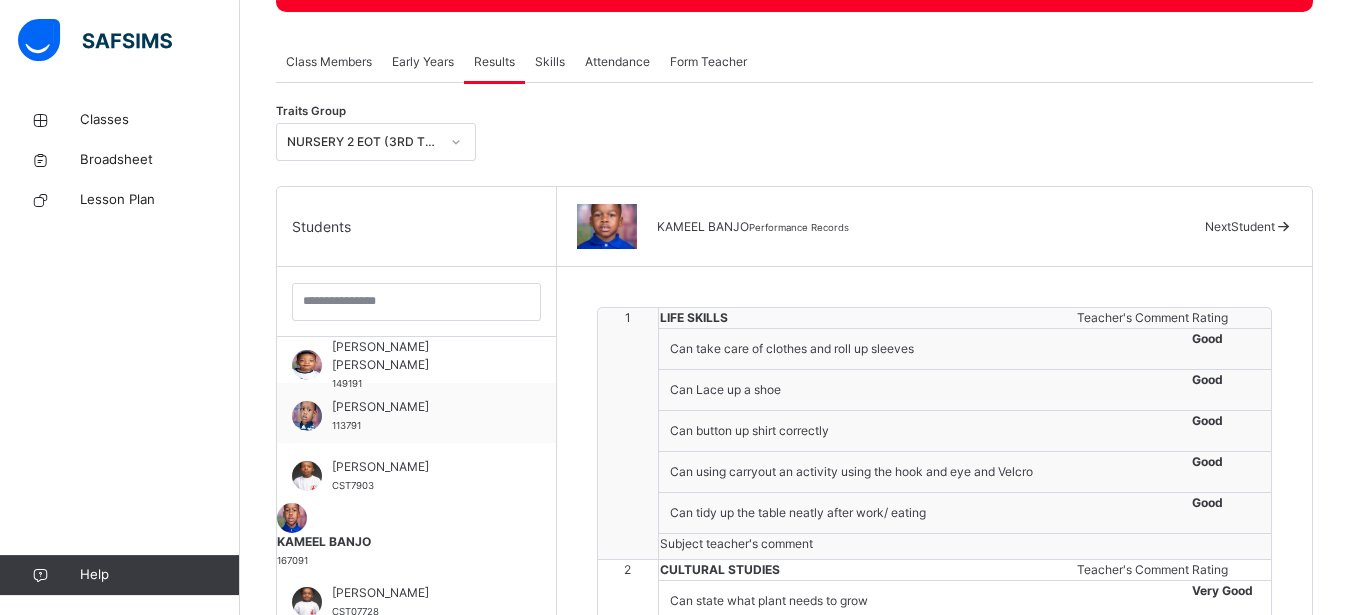 click on "Early Years" at bounding box center [423, 62] 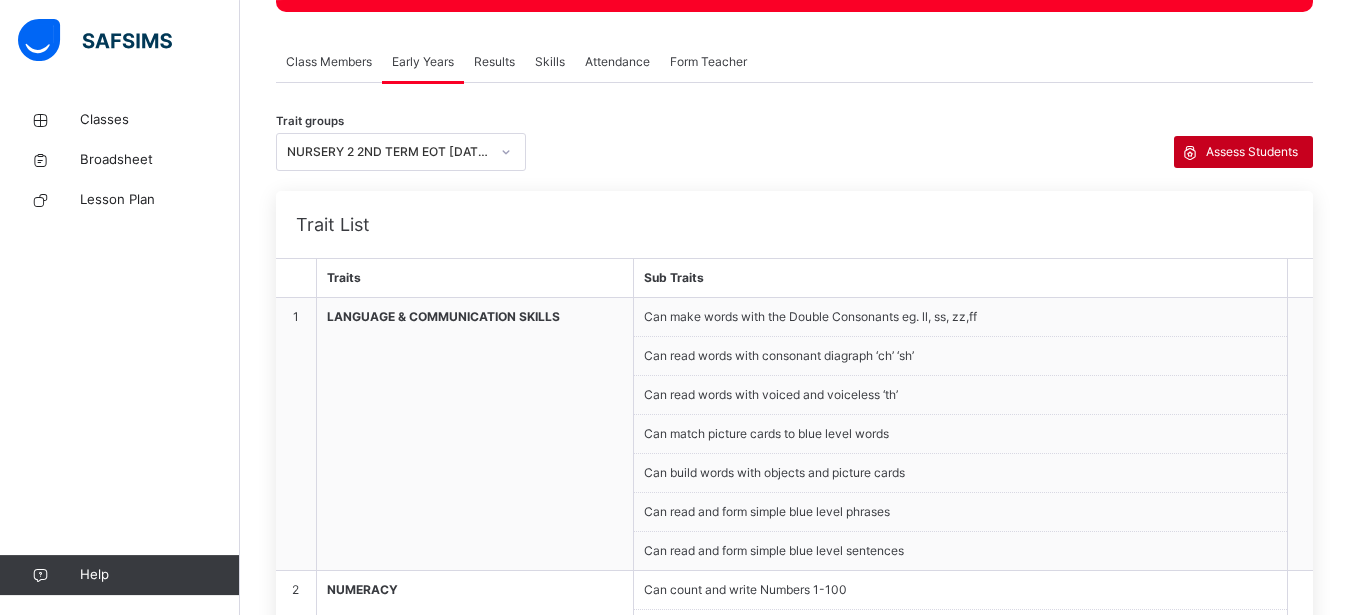 click on "Assess Students" at bounding box center (1252, 152) 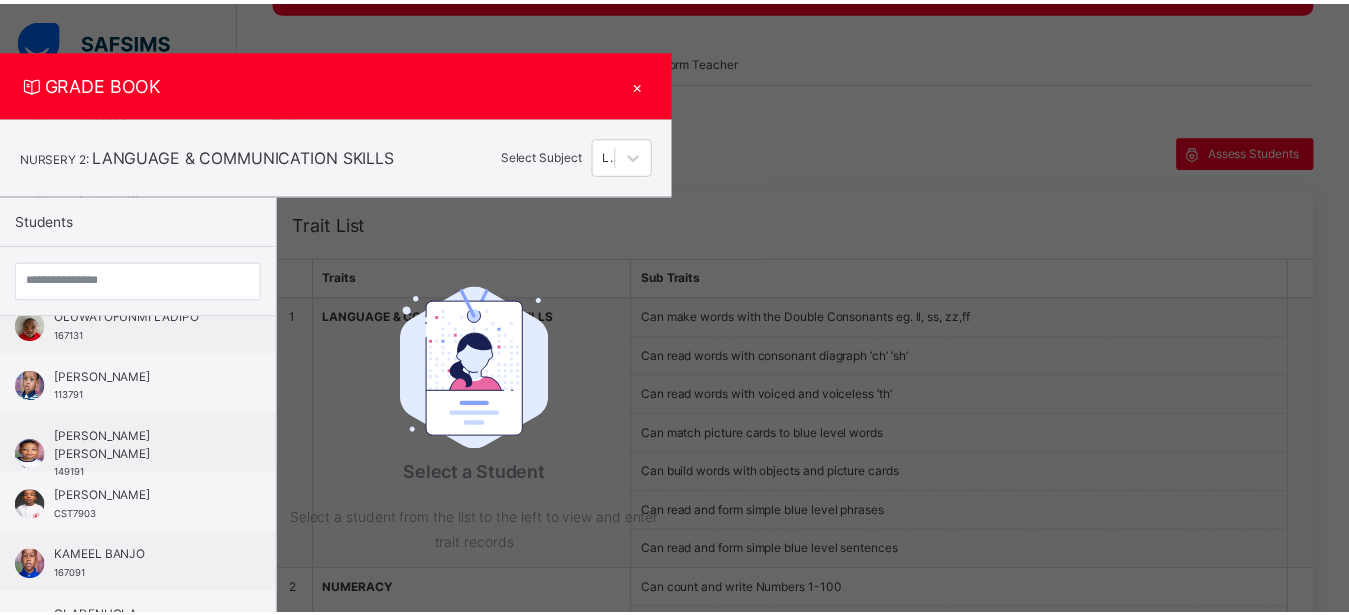 scroll, scrollTop: 208, scrollLeft: 0, axis: vertical 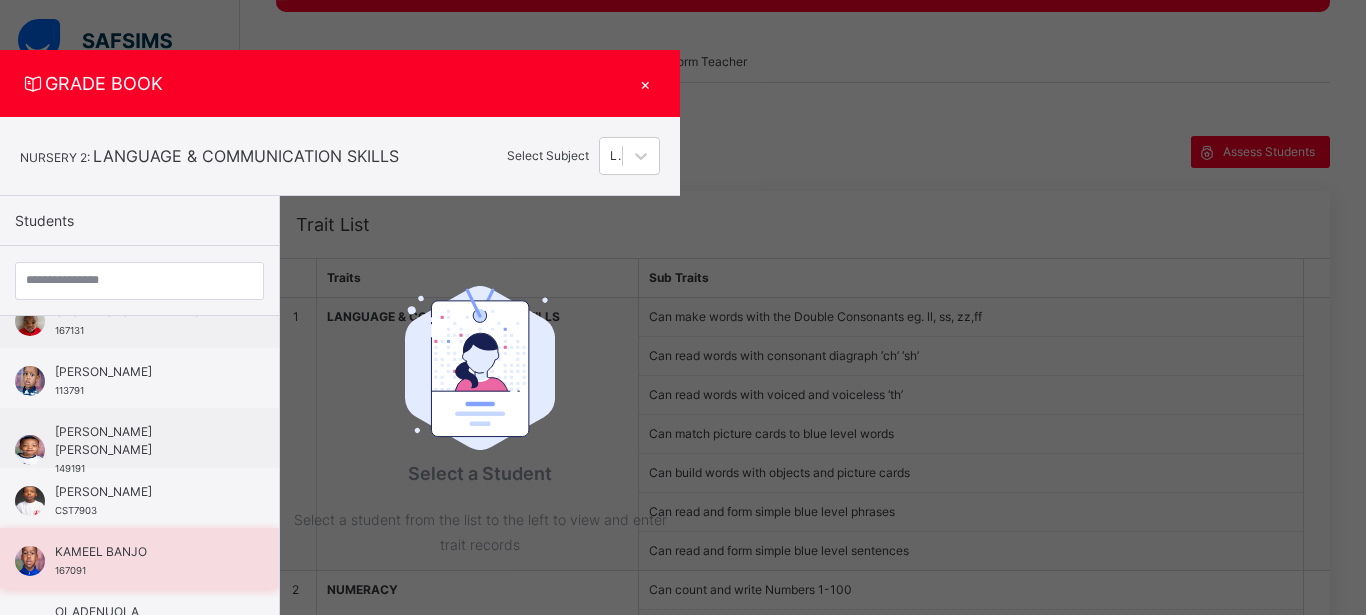 click on "KAMEEL  BANJO" at bounding box center (144, 552) 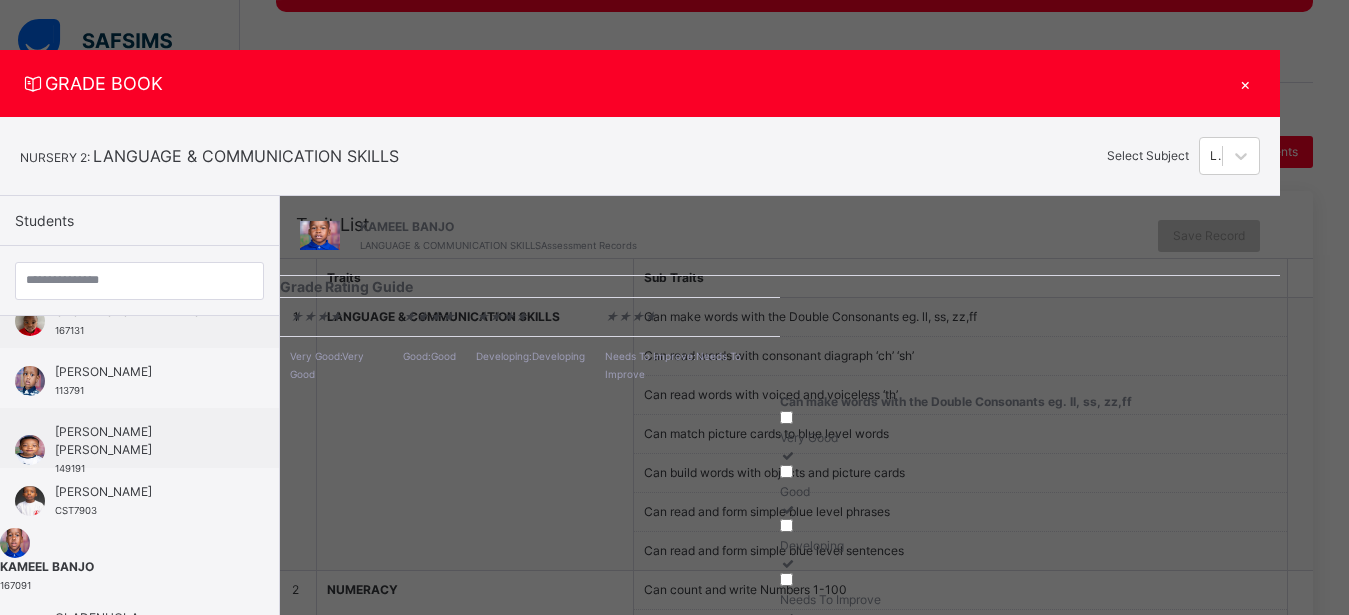 click on "GRADE BOOK × NURSERY 2 :   LANGUAGE & COMMUNICATION SKILLS Select Subject LANGUAGE & COMMUNICATION SKILLS Students [PERSON_NAME] 66673 COURAGE  AFOLAYAN CST9986 [PERSON_NAME] CST07728 OLUWATOFUNMI  LADIPO 167131 [PERSON_NAME] 113791 [PERSON_NAME] 149191 [PERSON_NAME] CST7903 KAMEEL  BANJO 167091 OLADENUOLA [PERSON_NAME] CST07755 [PERSON_NAME] CST07796 [PERSON_NAME] 174711 [PERSON_NAME] CST07813 KAMEEL  BANJO LANGUAGE & COMMUNICATION SKILLS  Assessment Records Save Record   Grade Rating Guide   ★ ★ ★ ★ Very Good  :  Very Good ★ ★ ★ ★ Good  :  Good ★ ★ ★ ★ Developing  :  Developing ★ ★ ★ ★ Needs To Improve  :  Needs To Improve Can make words with the Double Consonants eg. ll, ss, zz,ff   Very Good Good Developing Needs To Improve  Add Comment Can read words with consonant diagraph ‘ch’ ‘sh’   Very Good Good Developing Needs To Improve  Add Comment Can read words with voiced and voiceless ‘th’   Very Good Good Developing  Add Comment" at bounding box center [674, 307] 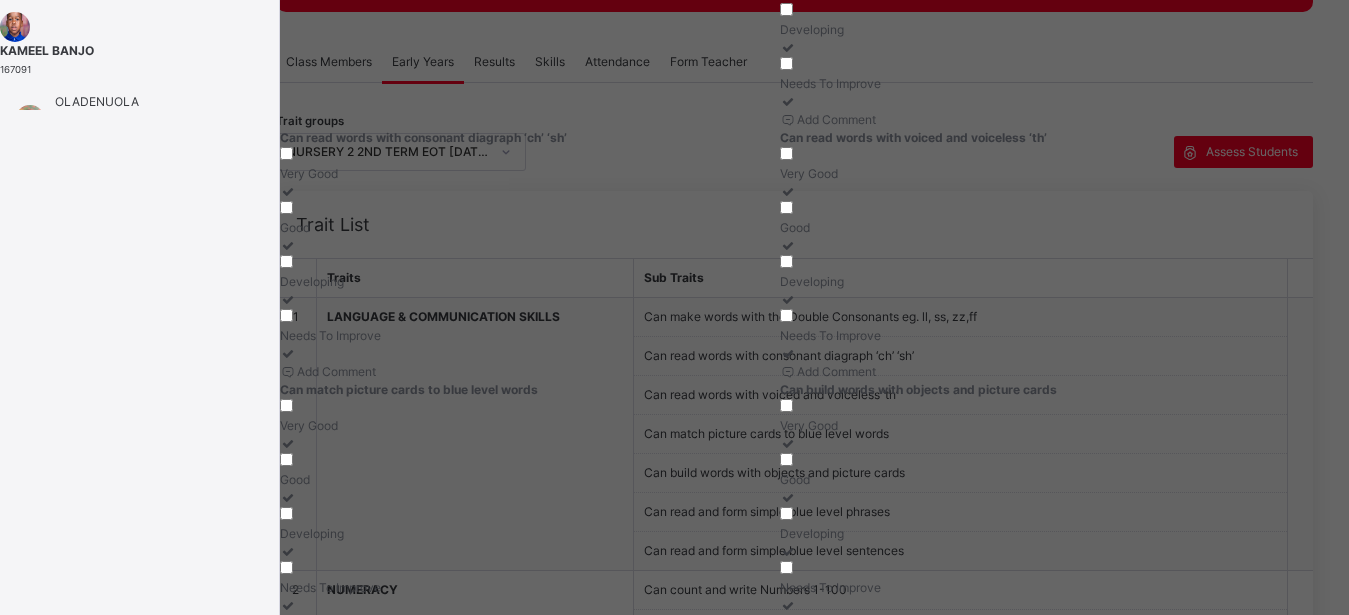 scroll, scrollTop: 585, scrollLeft: 0, axis: vertical 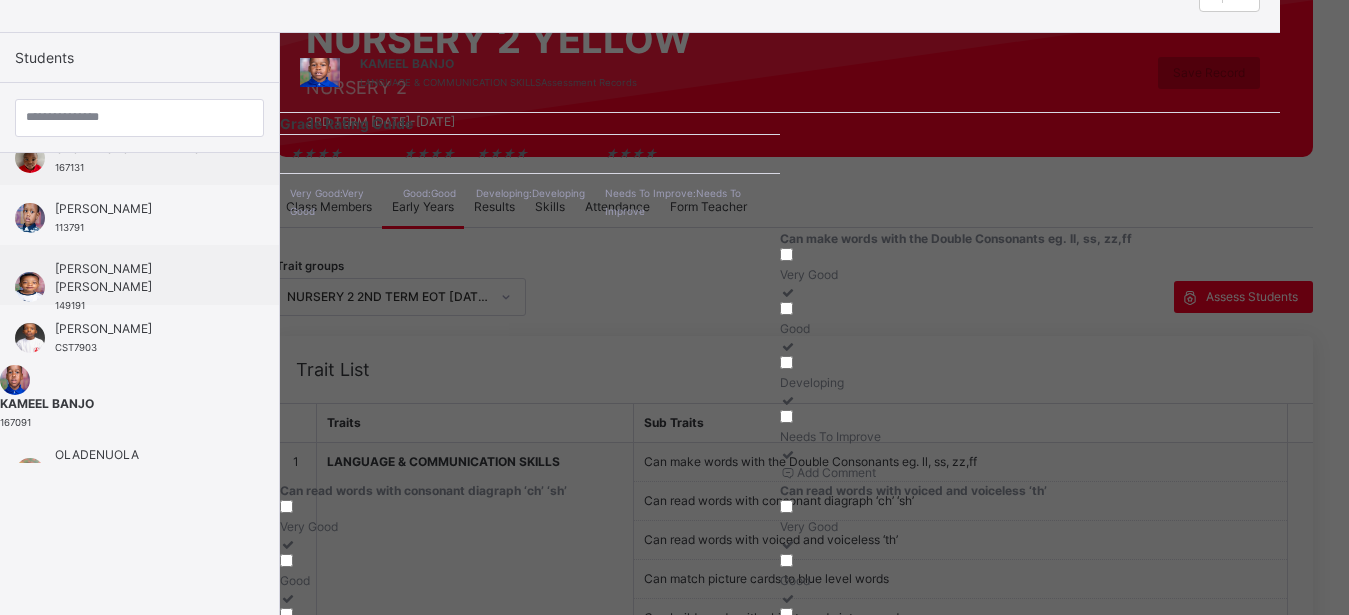 click on "Developing" at bounding box center (1030, 383) 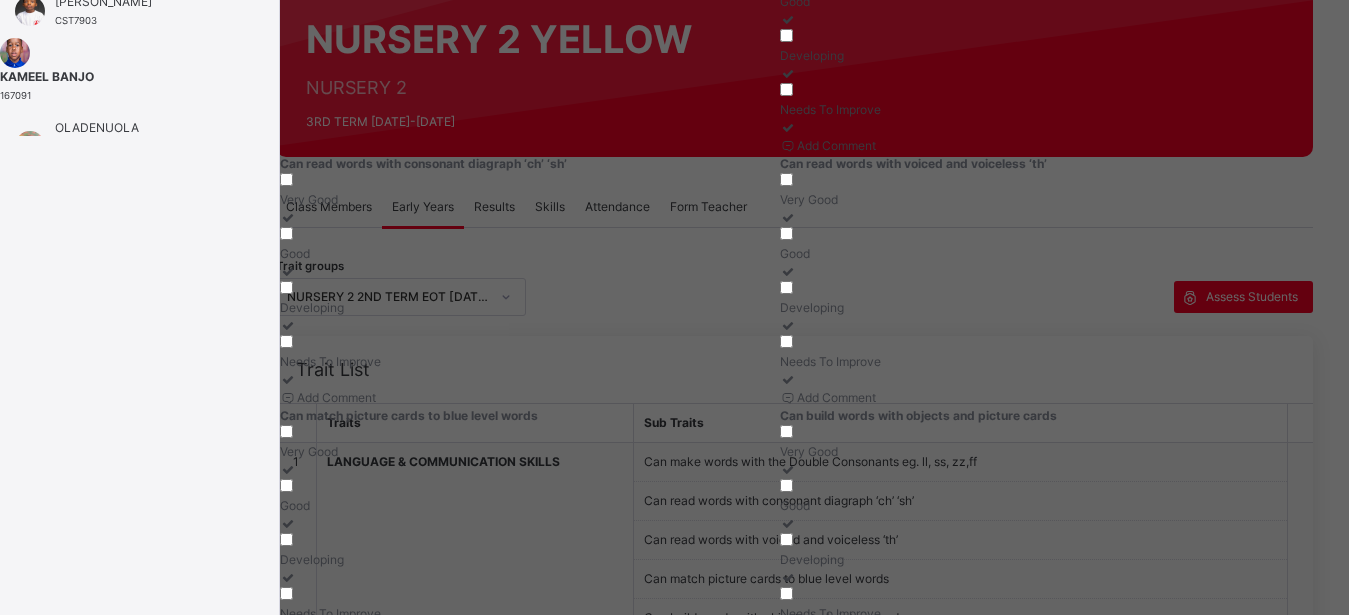 scroll, scrollTop: 564, scrollLeft: 0, axis: vertical 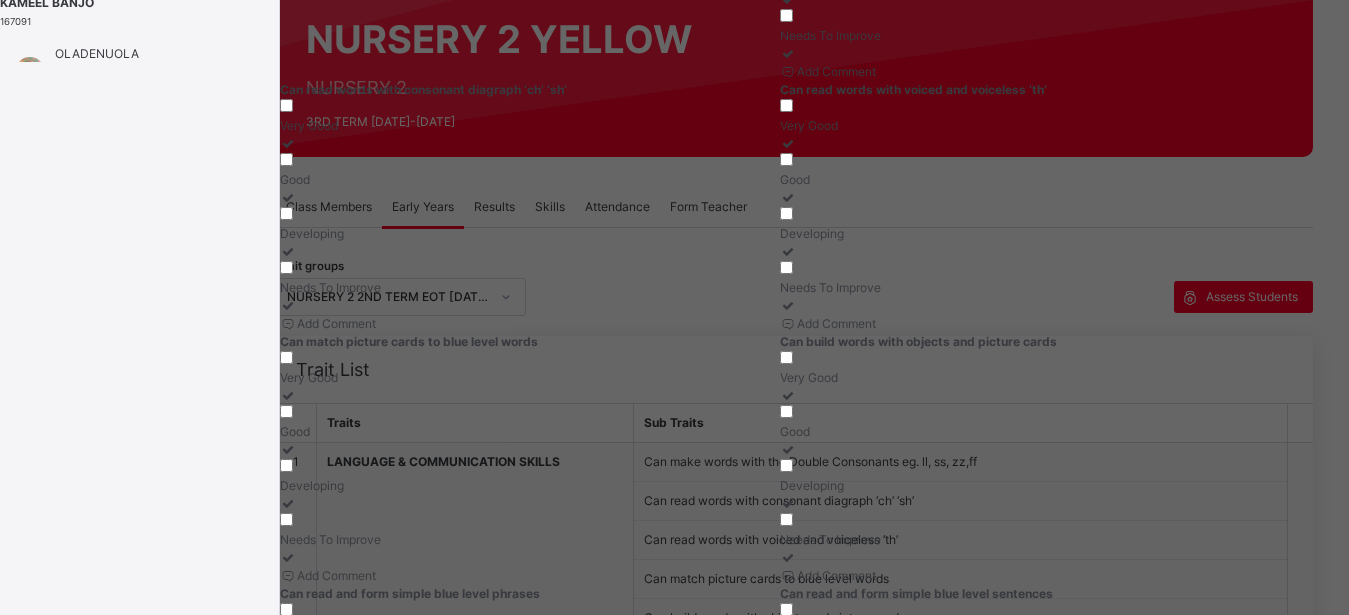 click on "Developing" at bounding box center (1030, 234) 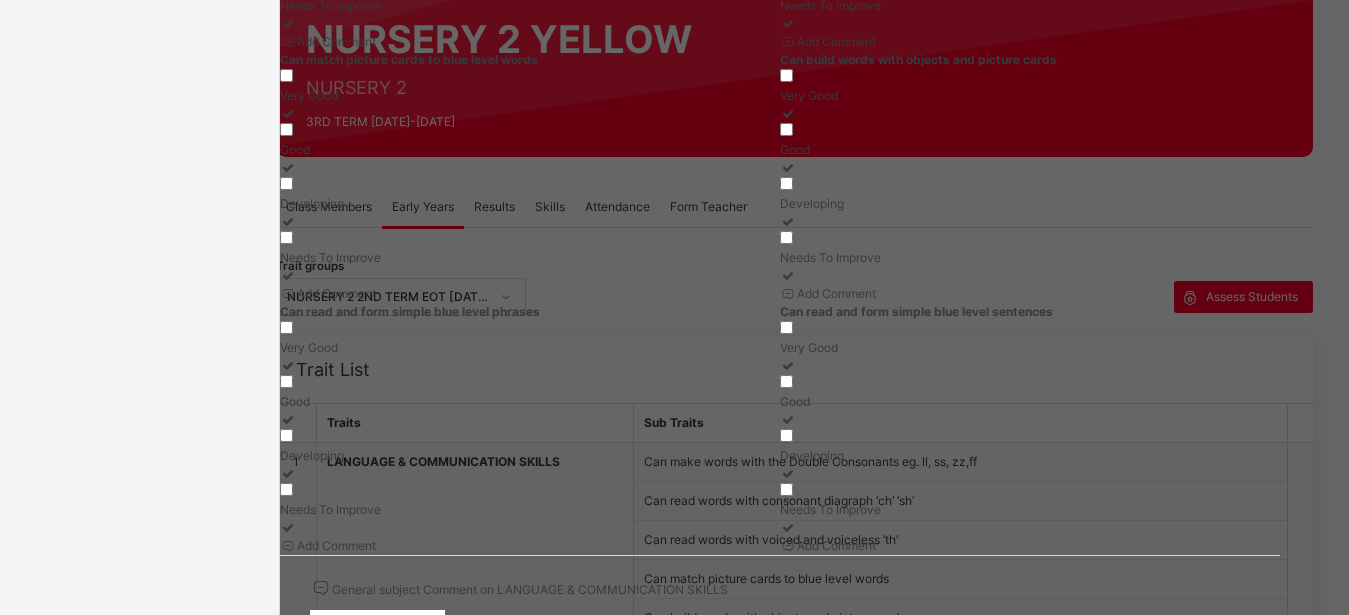 scroll, scrollTop: 849, scrollLeft: 0, axis: vertical 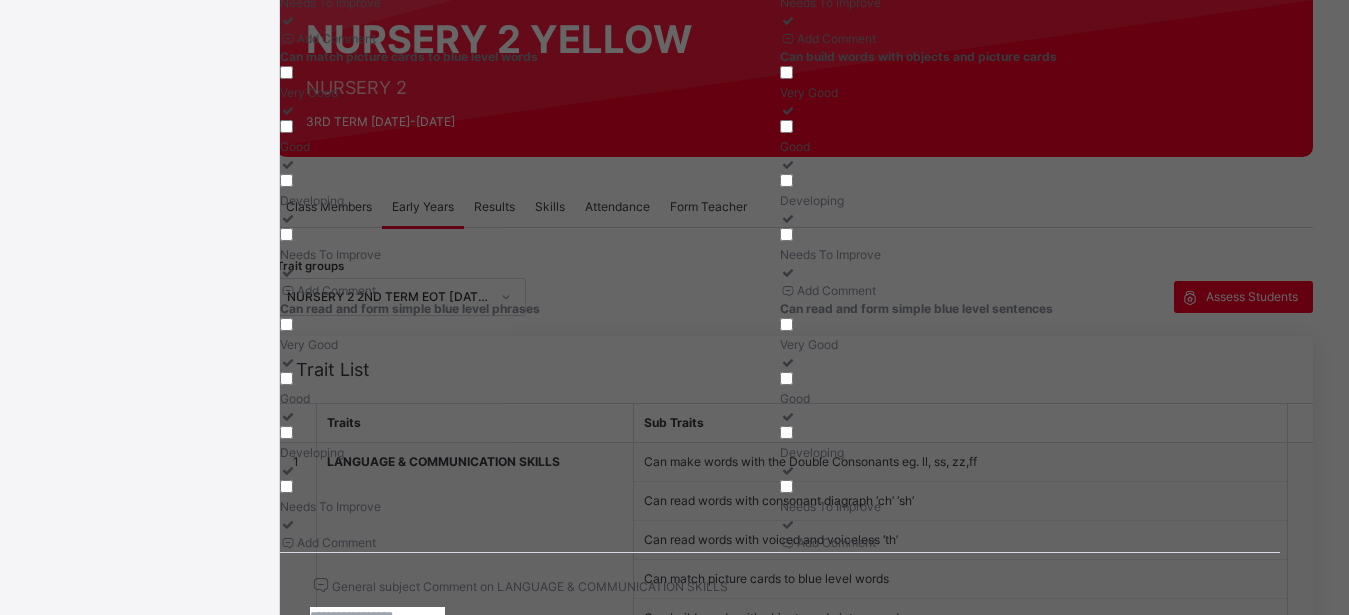 click on "Developing" at bounding box center (530, 453) 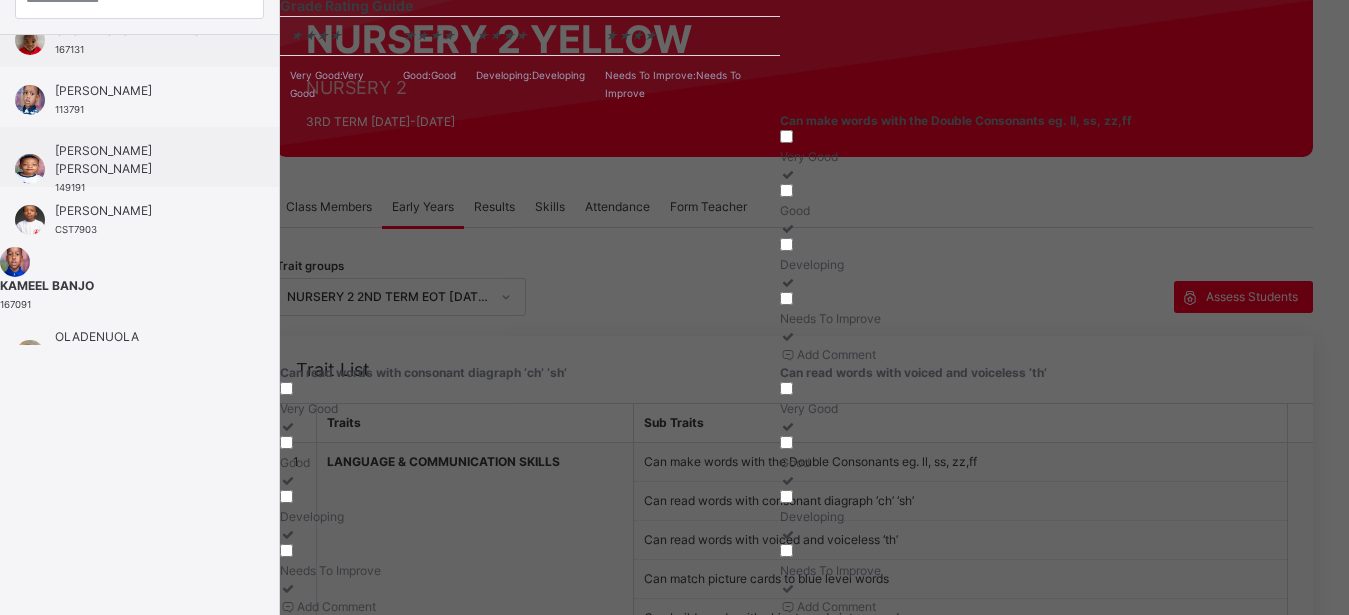 scroll, scrollTop: 0, scrollLeft: 0, axis: both 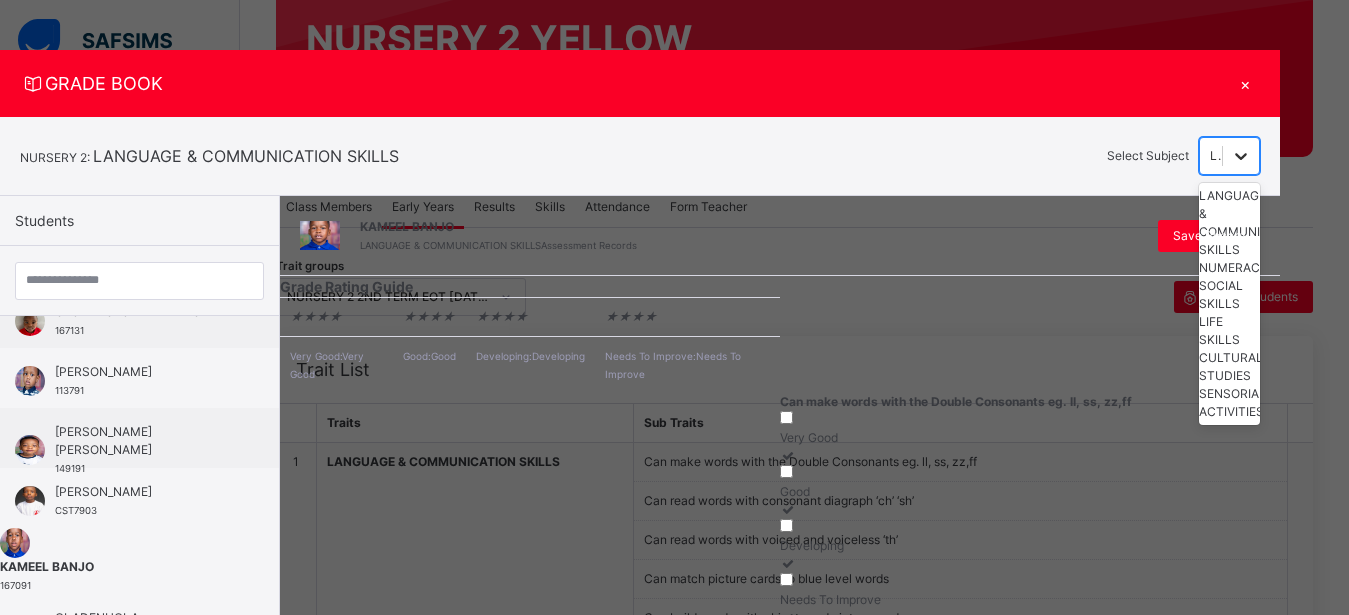 click 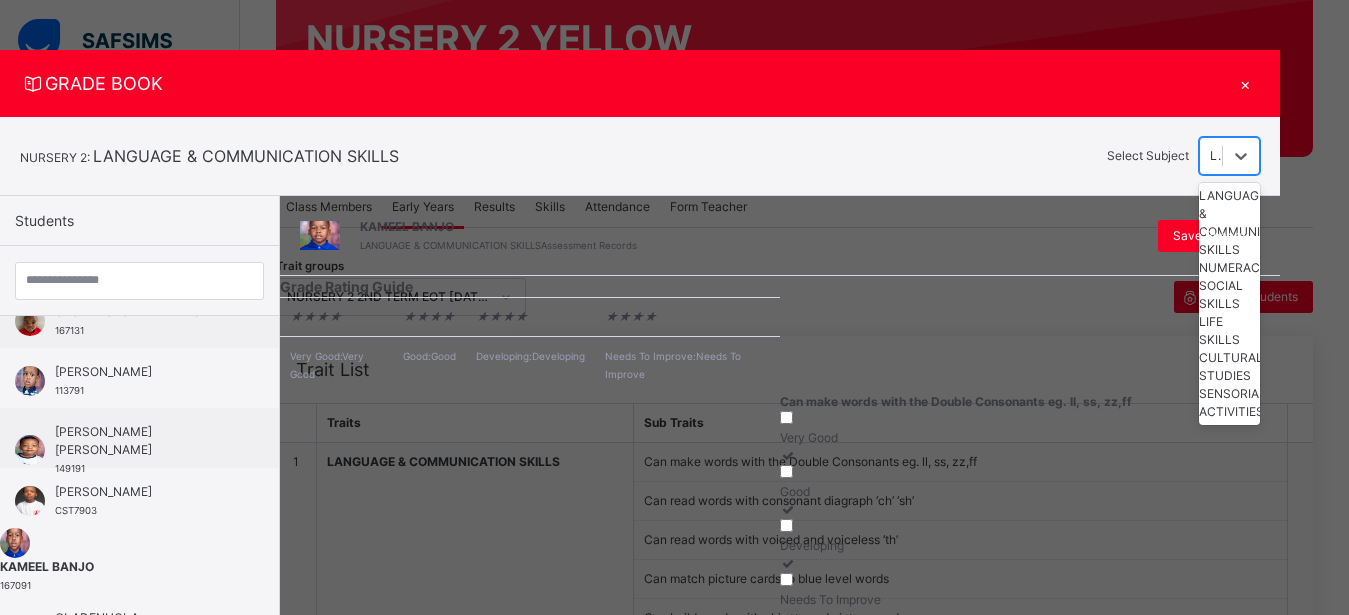 click on "NUMERACY" at bounding box center [1229, 268] 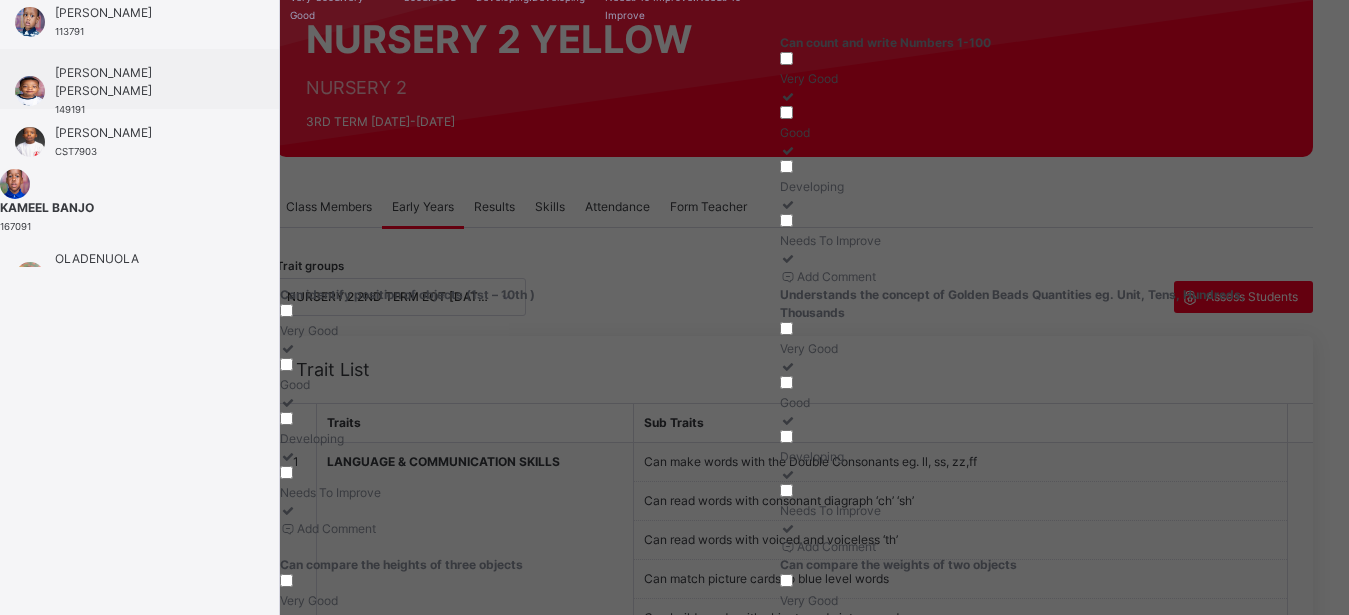 scroll, scrollTop: 404, scrollLeft: 0, axis: vertical 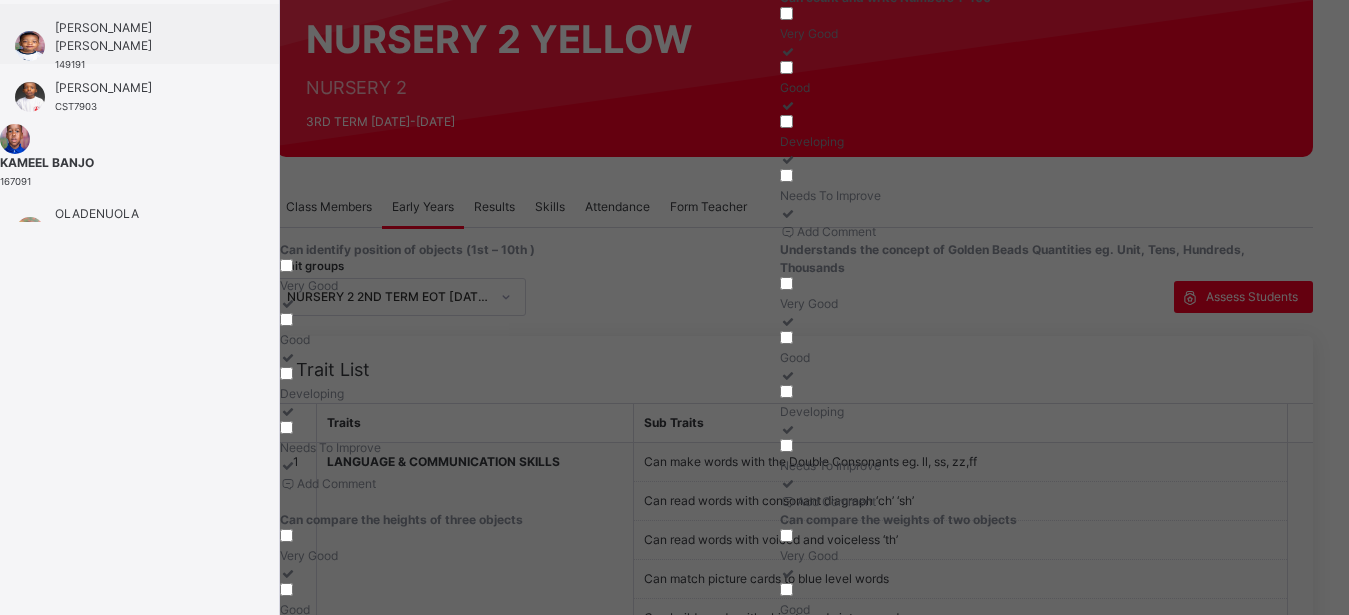 click on "Developing" at bounding box center (1030, 142) 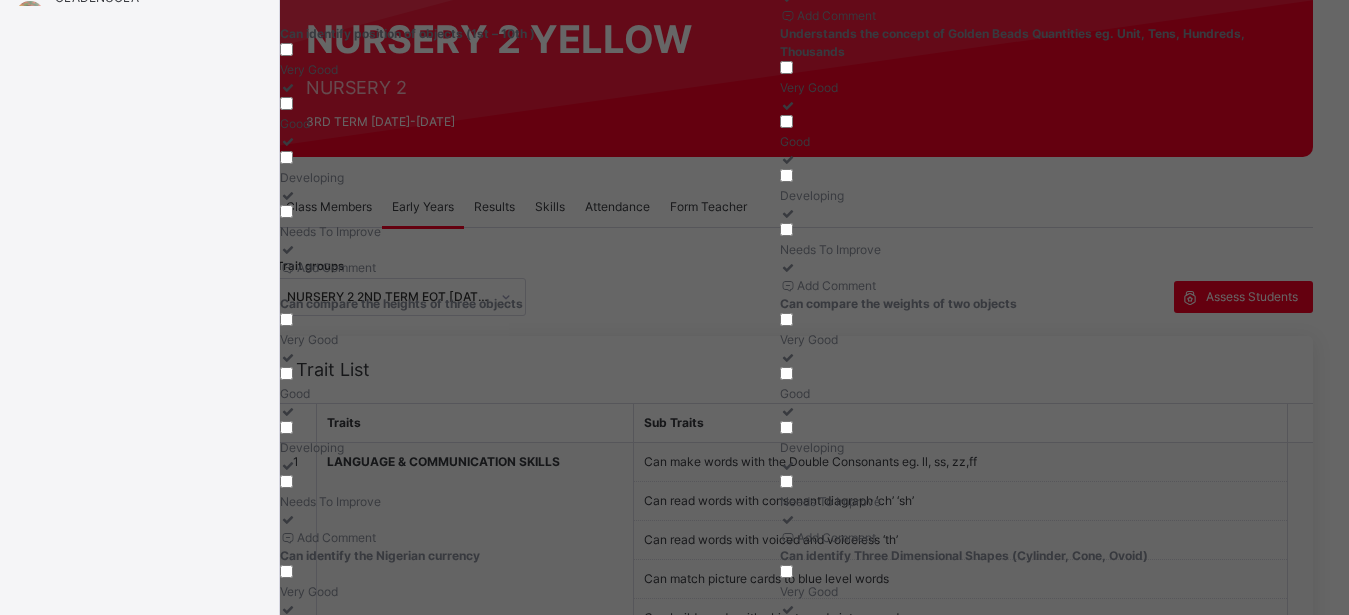 scroll, scrollTop: 681, scrollLeft: 0, axis: vertical 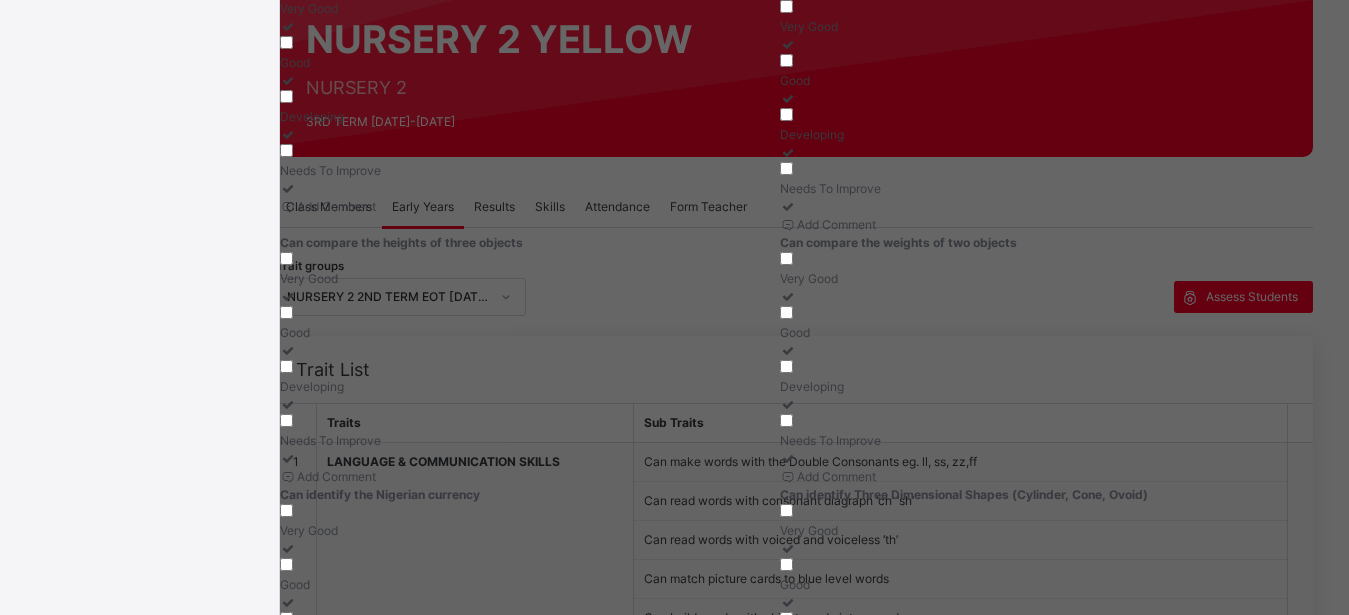 click on "Very Good" at bounding box center [1030, 279] 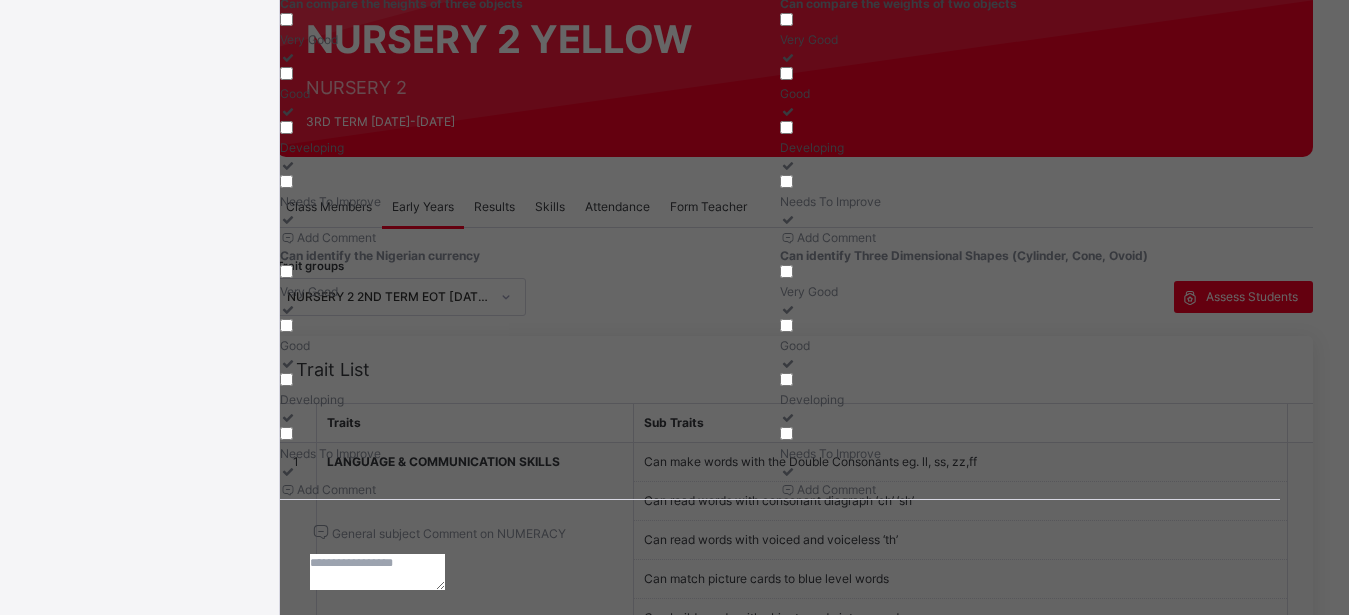scroll, scrollTop: 935, scrollLeft: 0, axis: vertical 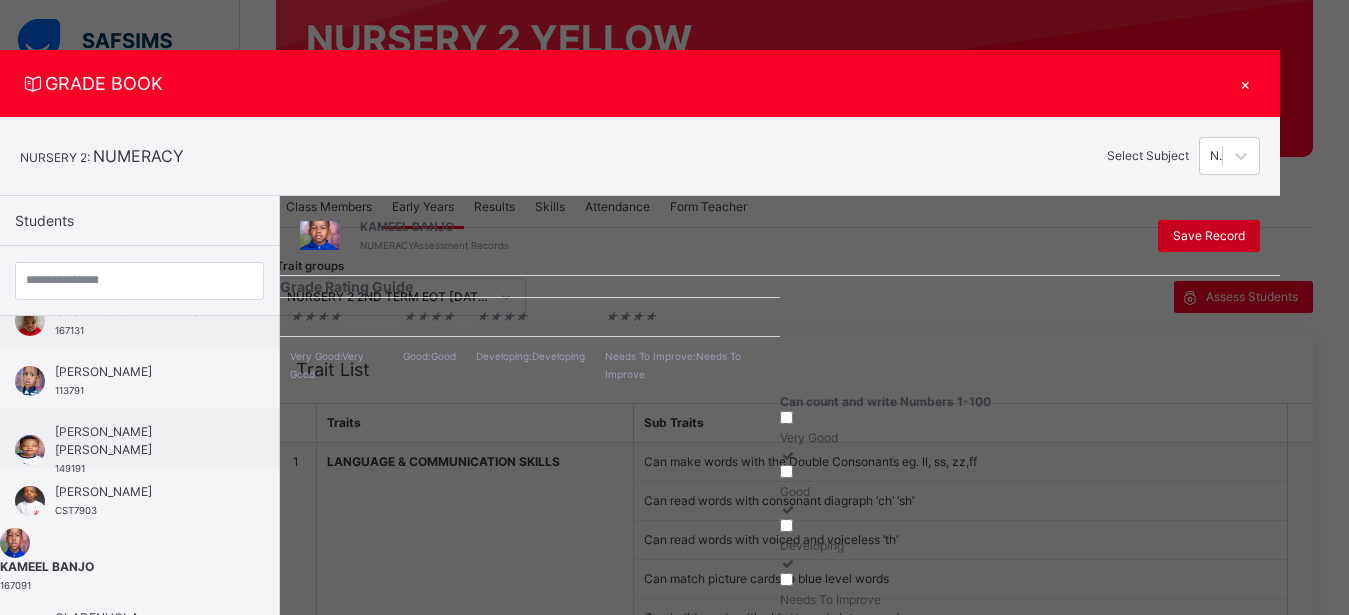 click on "Save Record" at bounding box center [1209, 236] 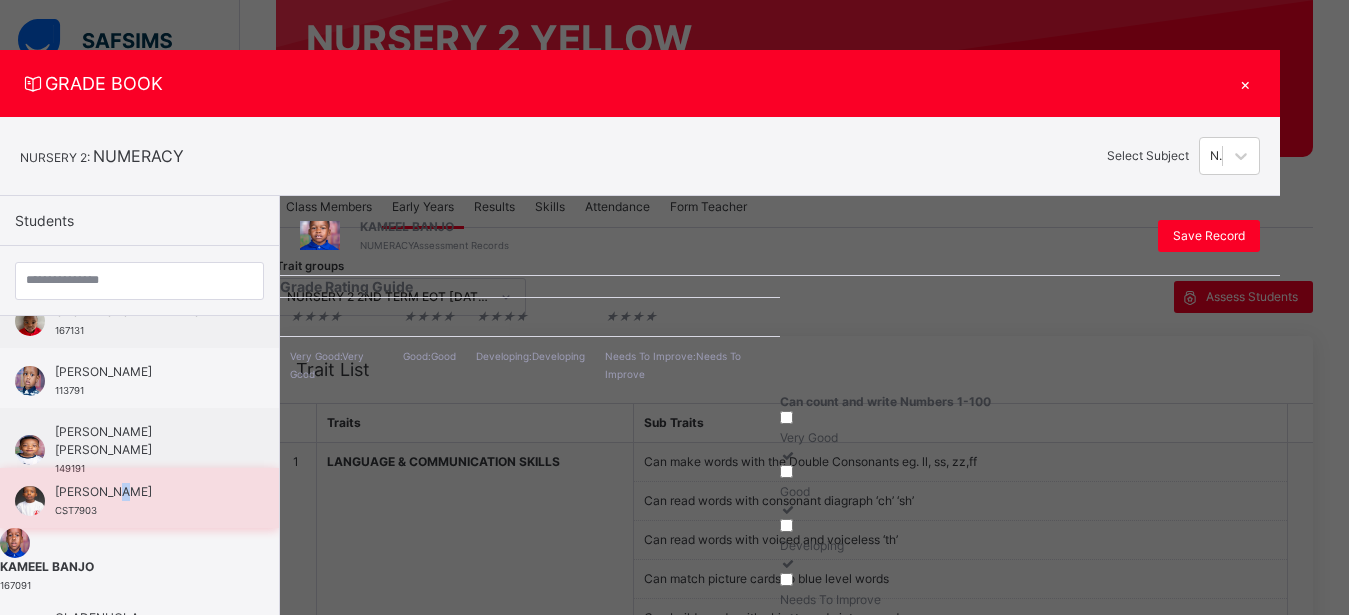 click on "[PERSON_NAME]" at bounding box center [144, 492] 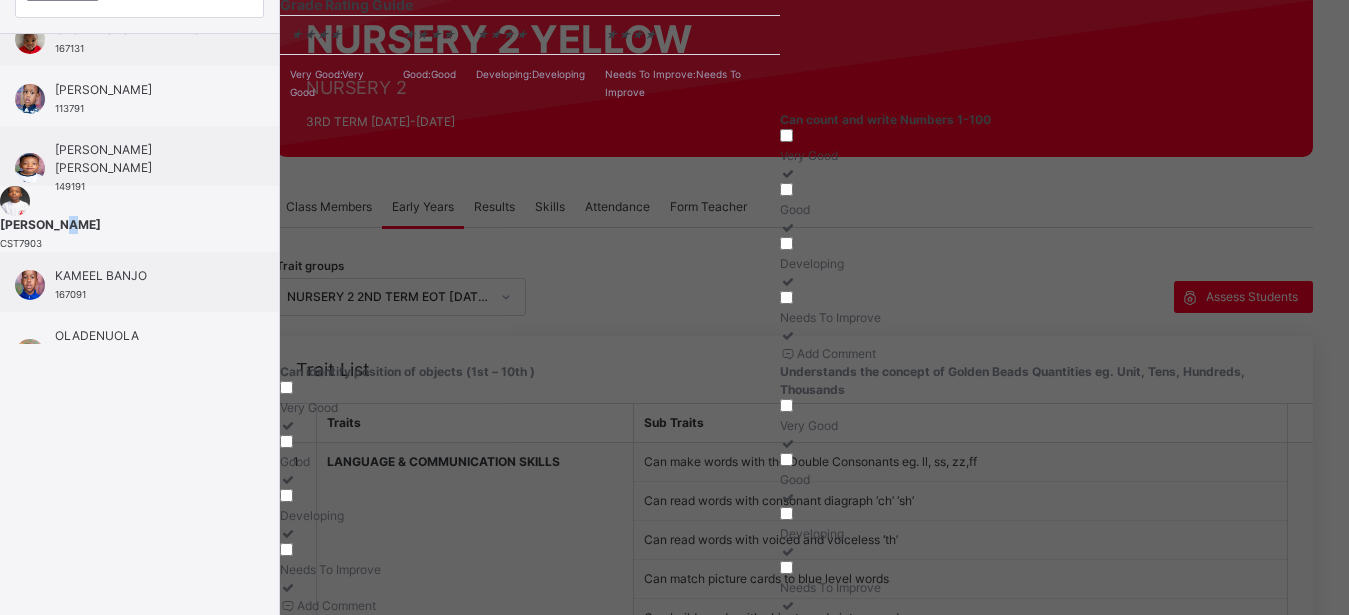 scroll, scrollTop: 258, scrollLeft: 0, axis: vertical 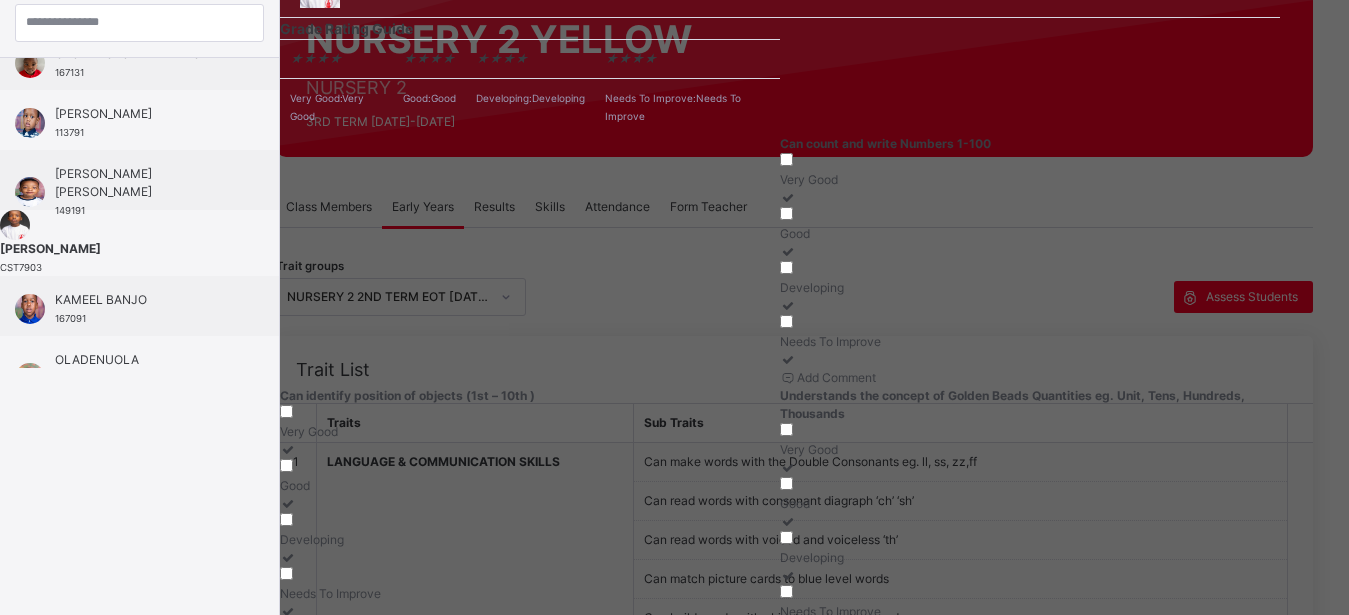 click on "Good" at bounding box center (1030, 504) 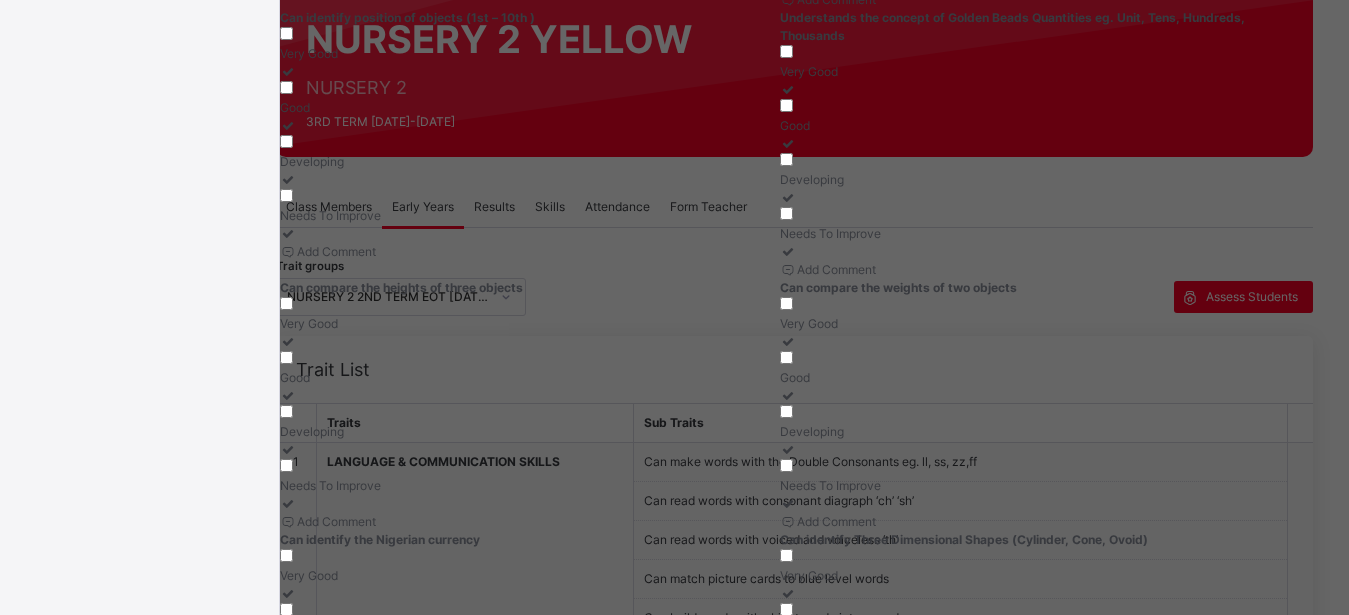 scroll, scrollTop: 0, scrollLeft: 0, axis: both 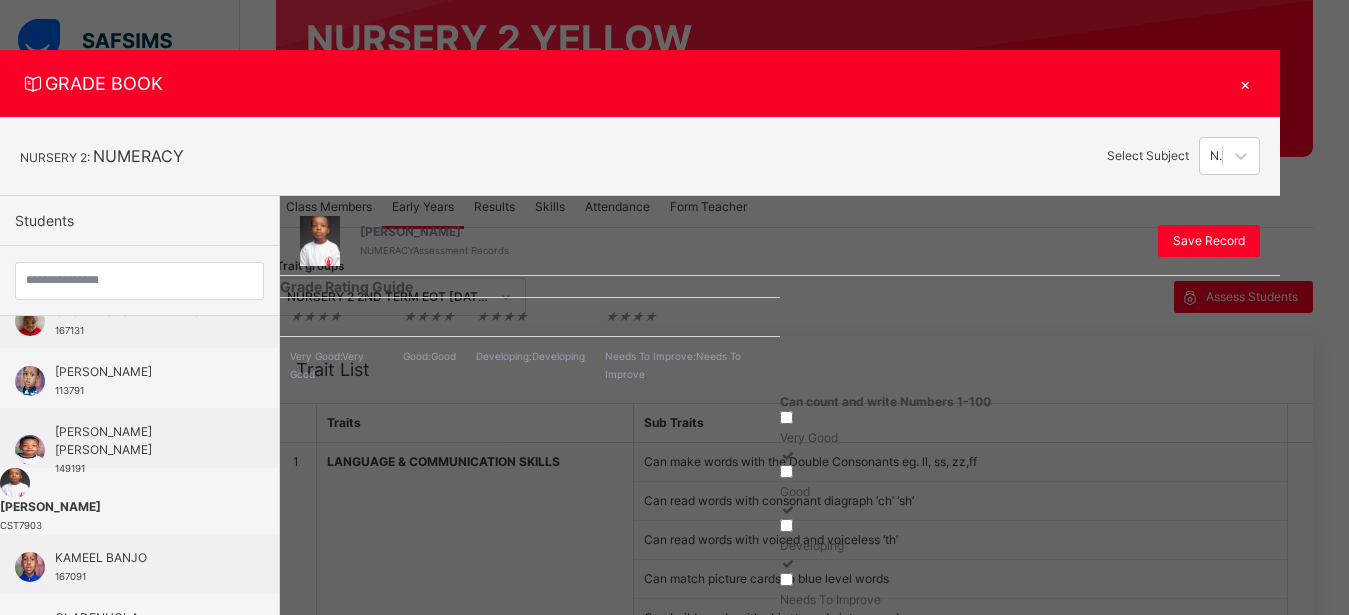 click on "×" at bounding box center (1245, 83) 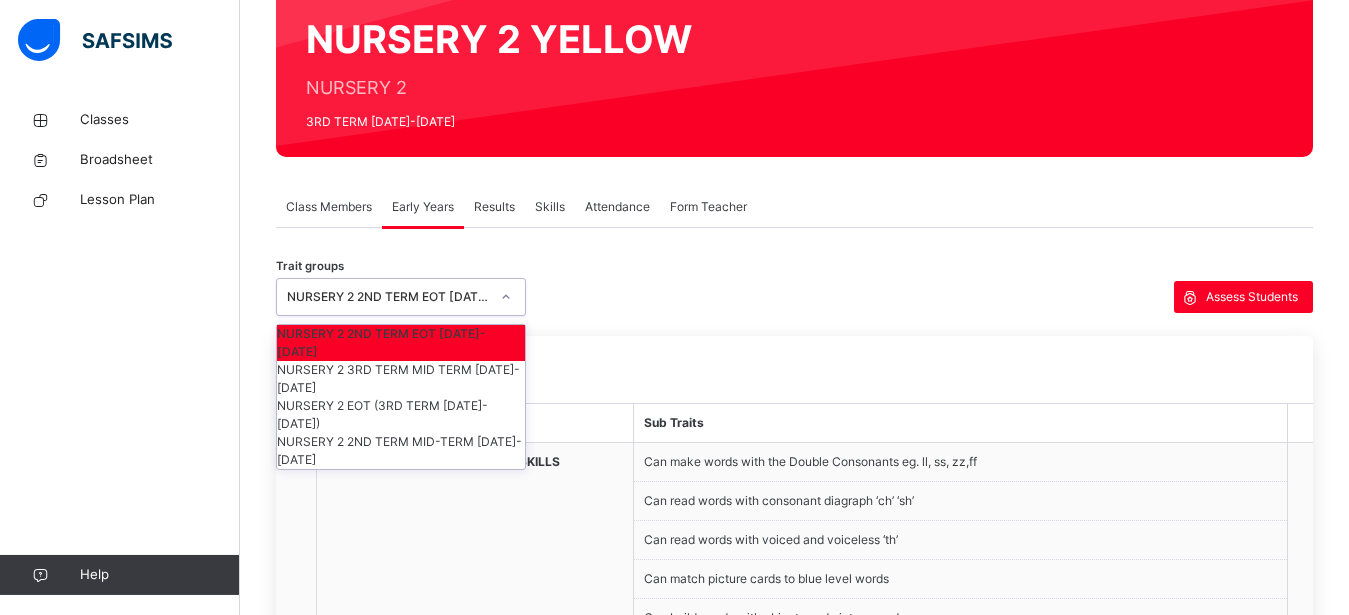 click at bounding box center [506, 297] 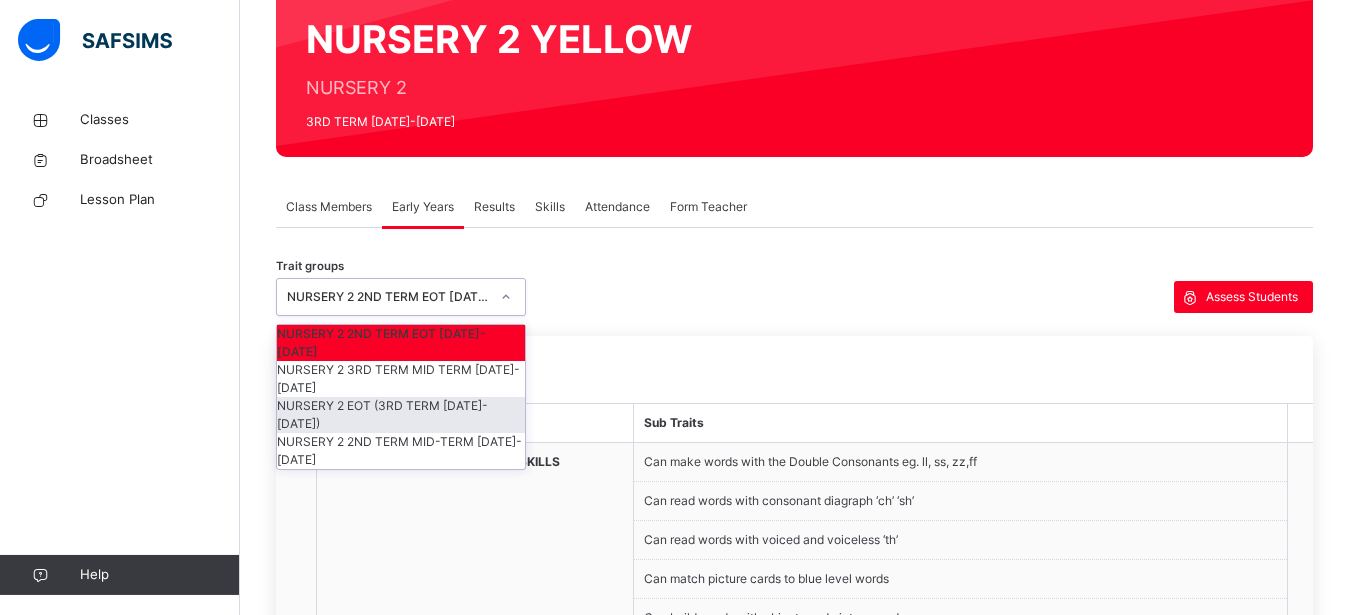 click on "NURSERY 2 EOT (3RD TERM [DATE]-[DATE])" at bounding box center [401, 415] 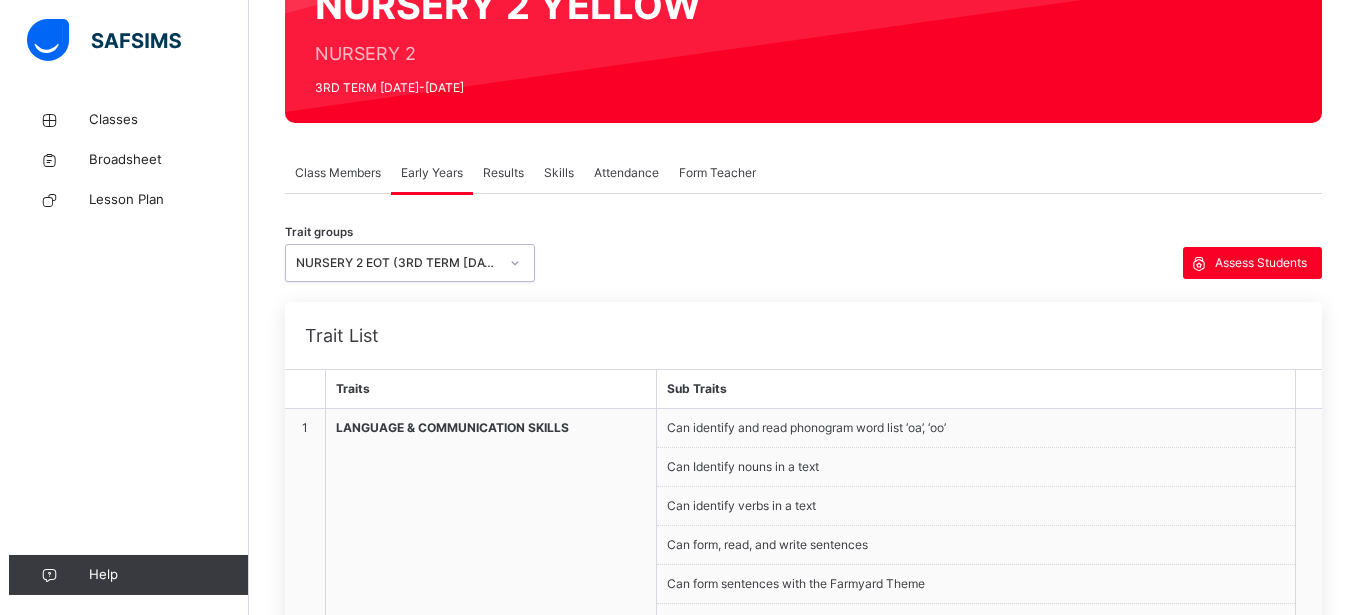 scroll, scrollTop: 220, scrollLeft: 0, axis: vertical 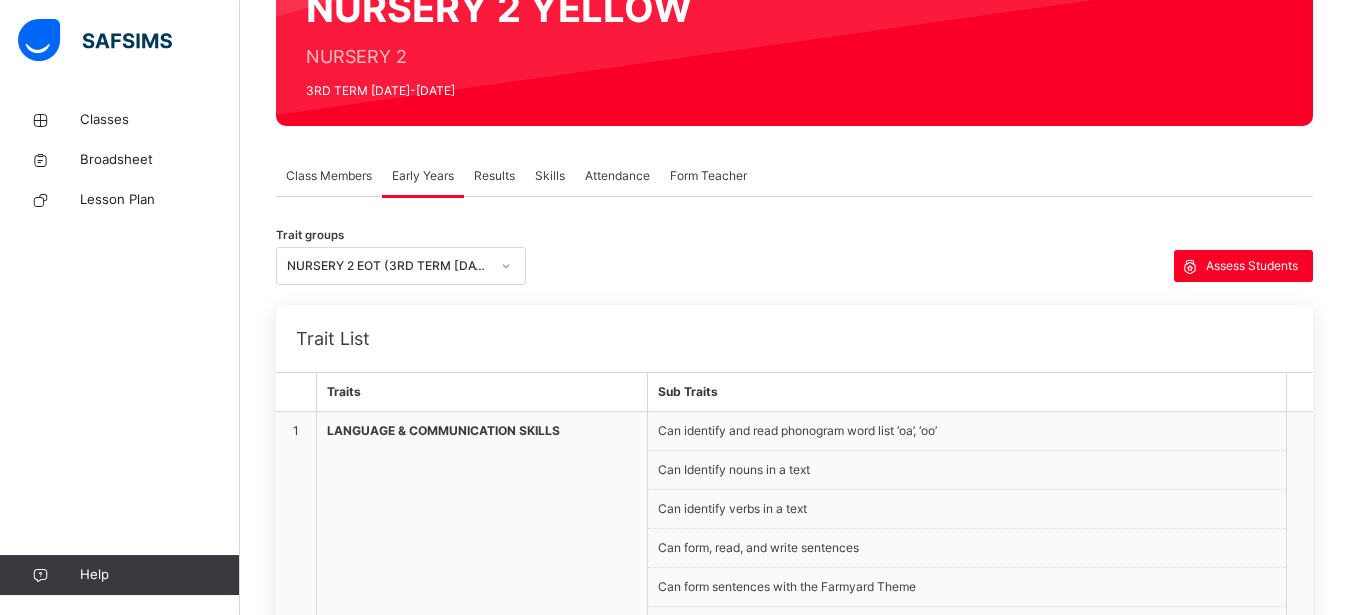click on "Trait groups NURSERY 2 EOT (3RD TERM [DATE]-[DATE]) Assess Students" at bounding box center (794, 266) 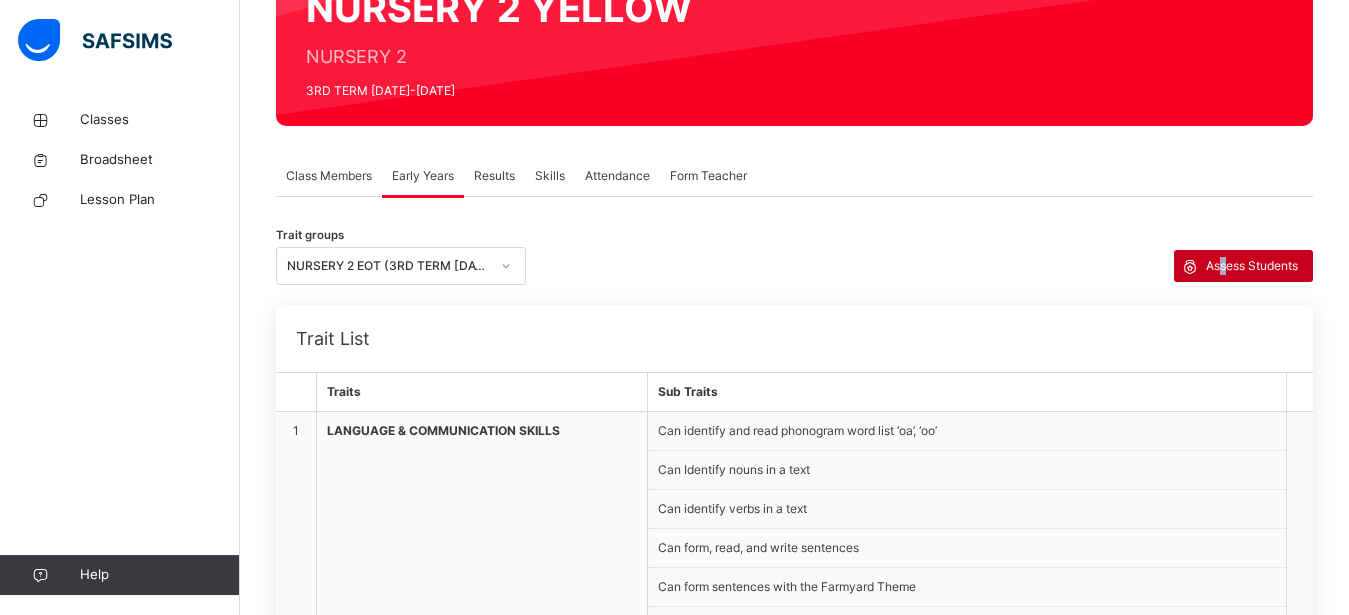 click on "Assess Students" at bounding box center (1252, 266) 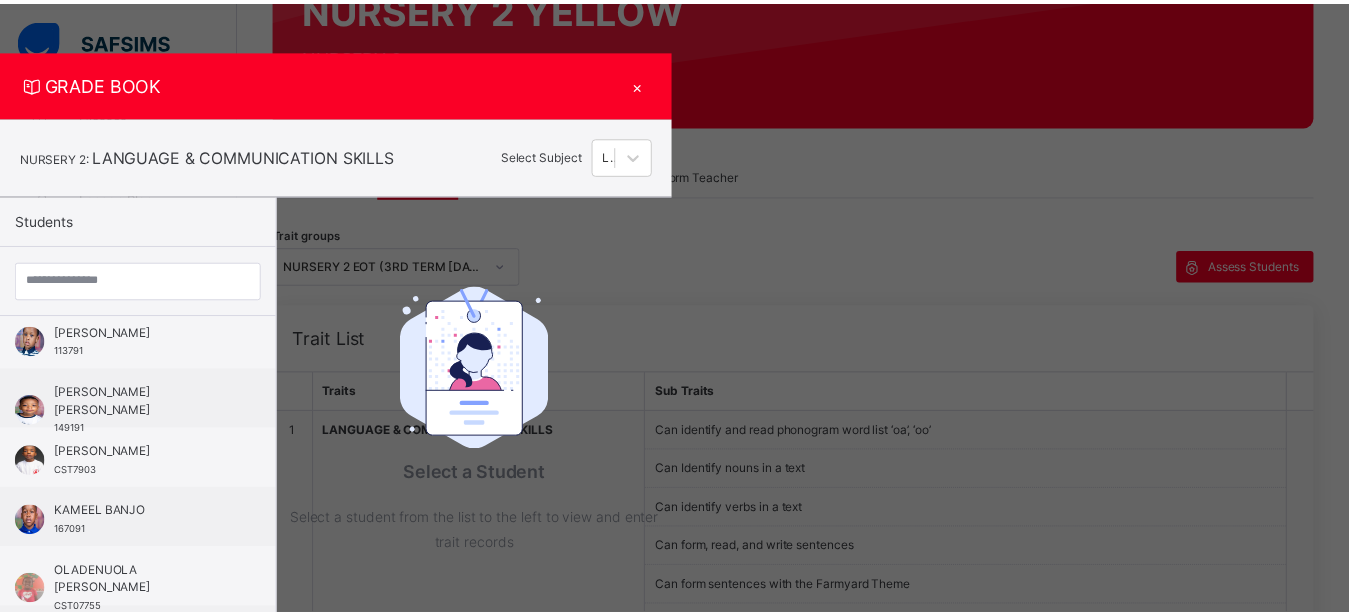 scroll, scrollTop: 257, scrollLeft: 0, axis: vertical 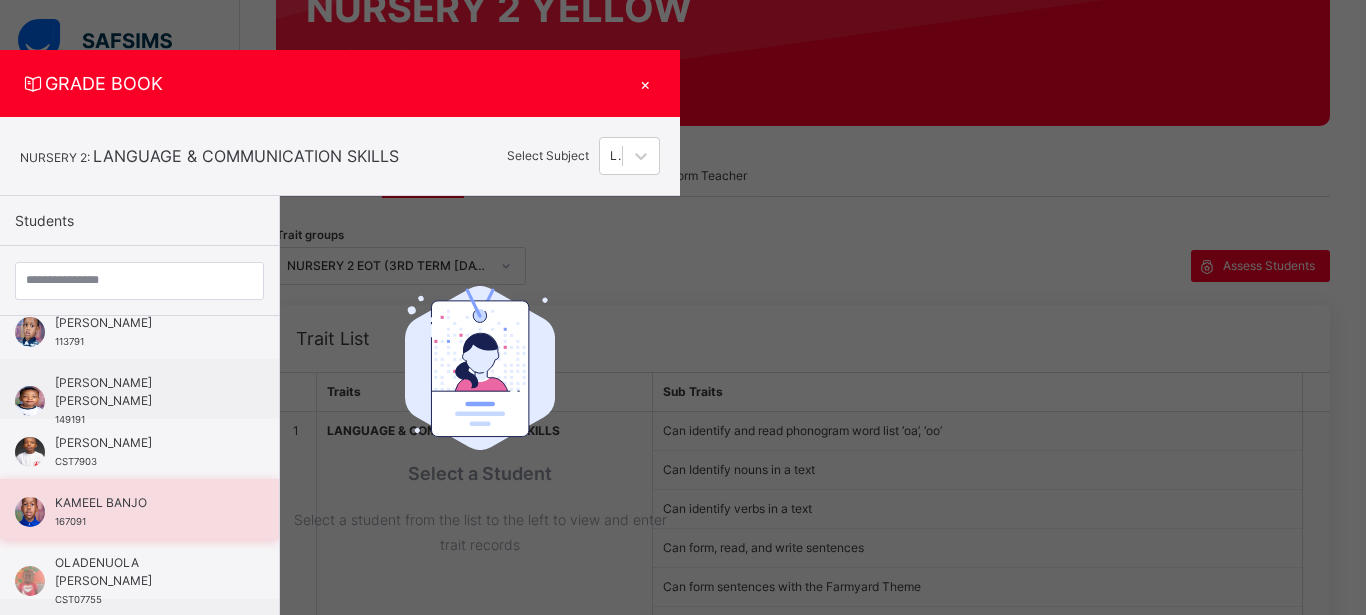 click on "KAMEEL  BANJO" at bounding box center (144, 503) 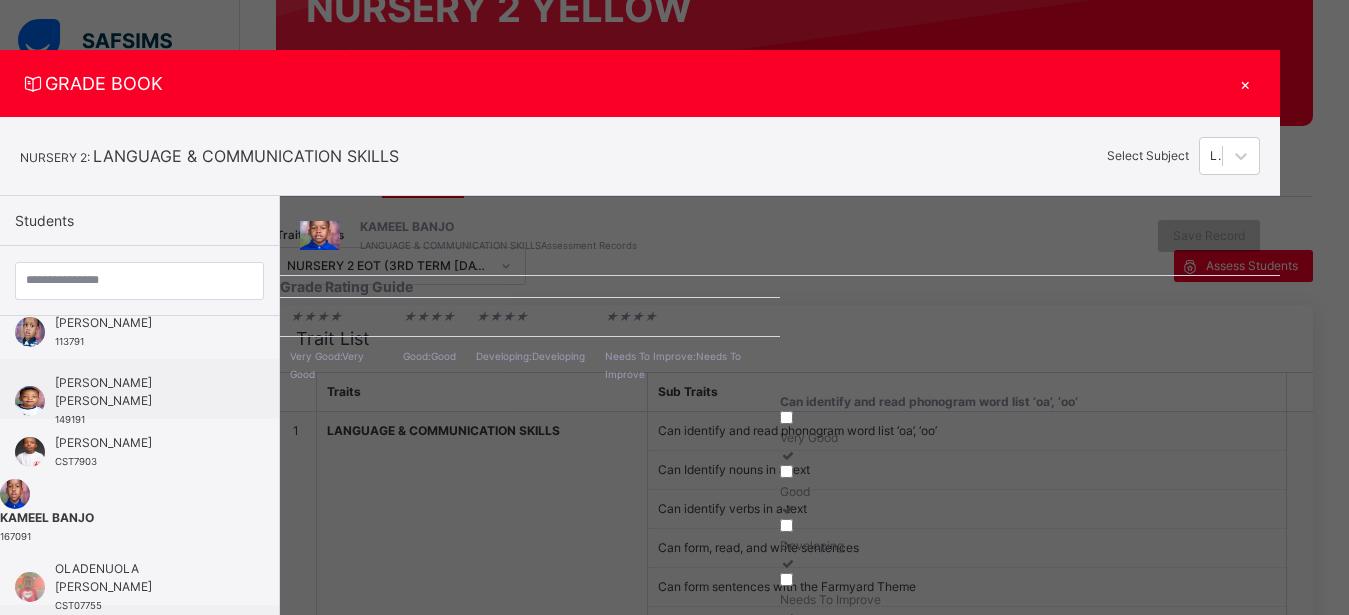 click on "Developing" at bounding box center [1030, 546] 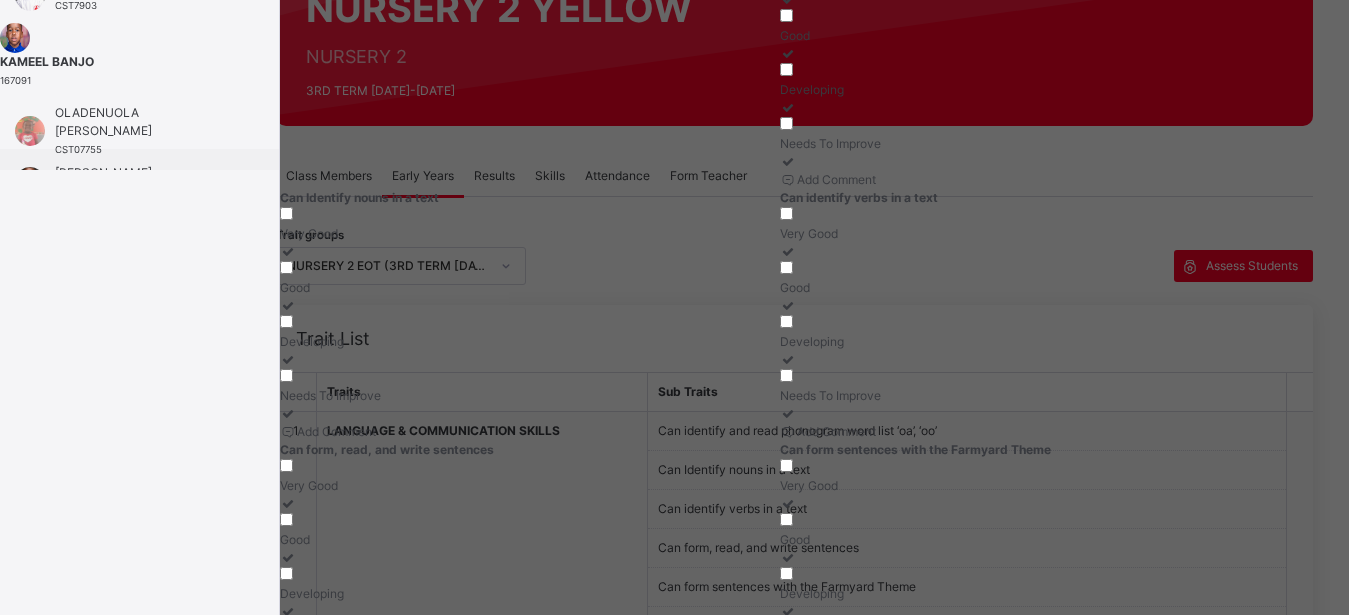 scroll, scrollTop: 477, scrollLeft: 0, axis: vertical 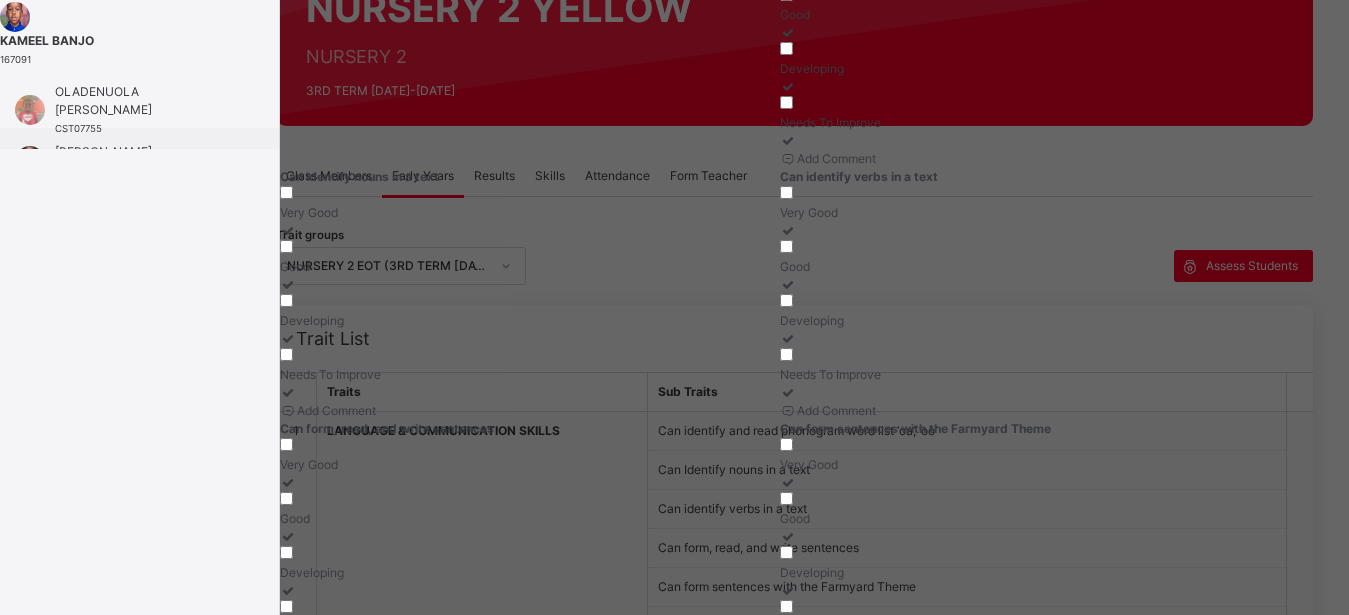 click on "Good" at bounding box center [530, 267] 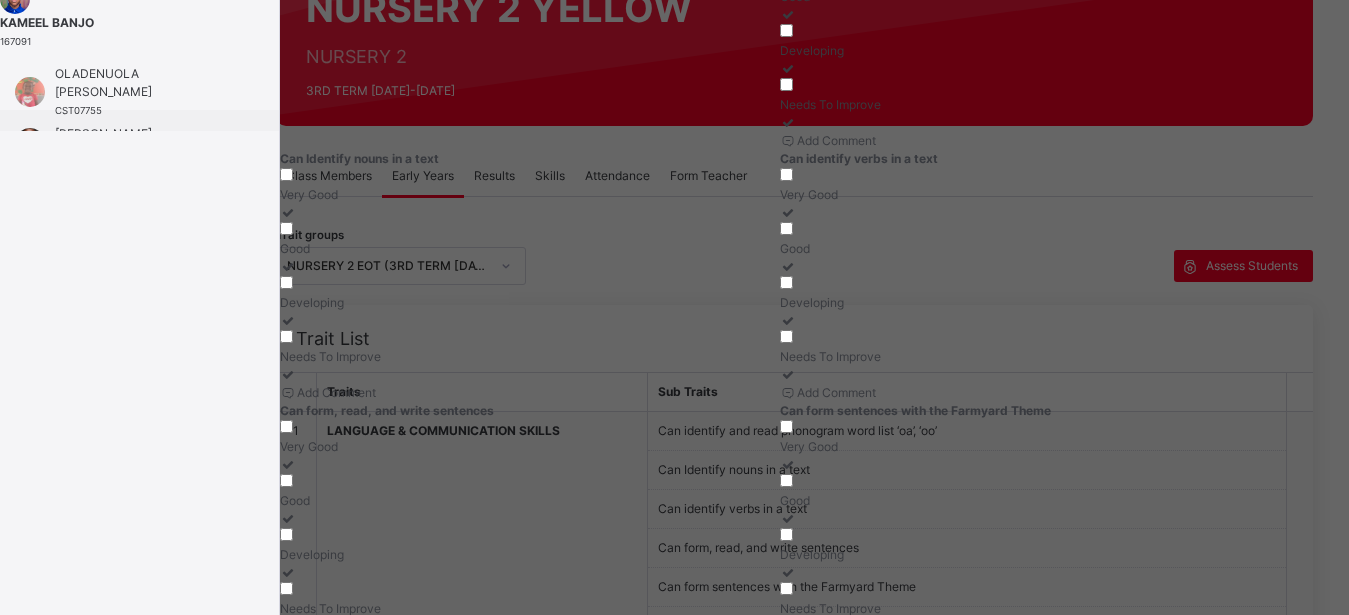 scroll, scrollTop: 529, scrollLeft: 0, axis: vertical 